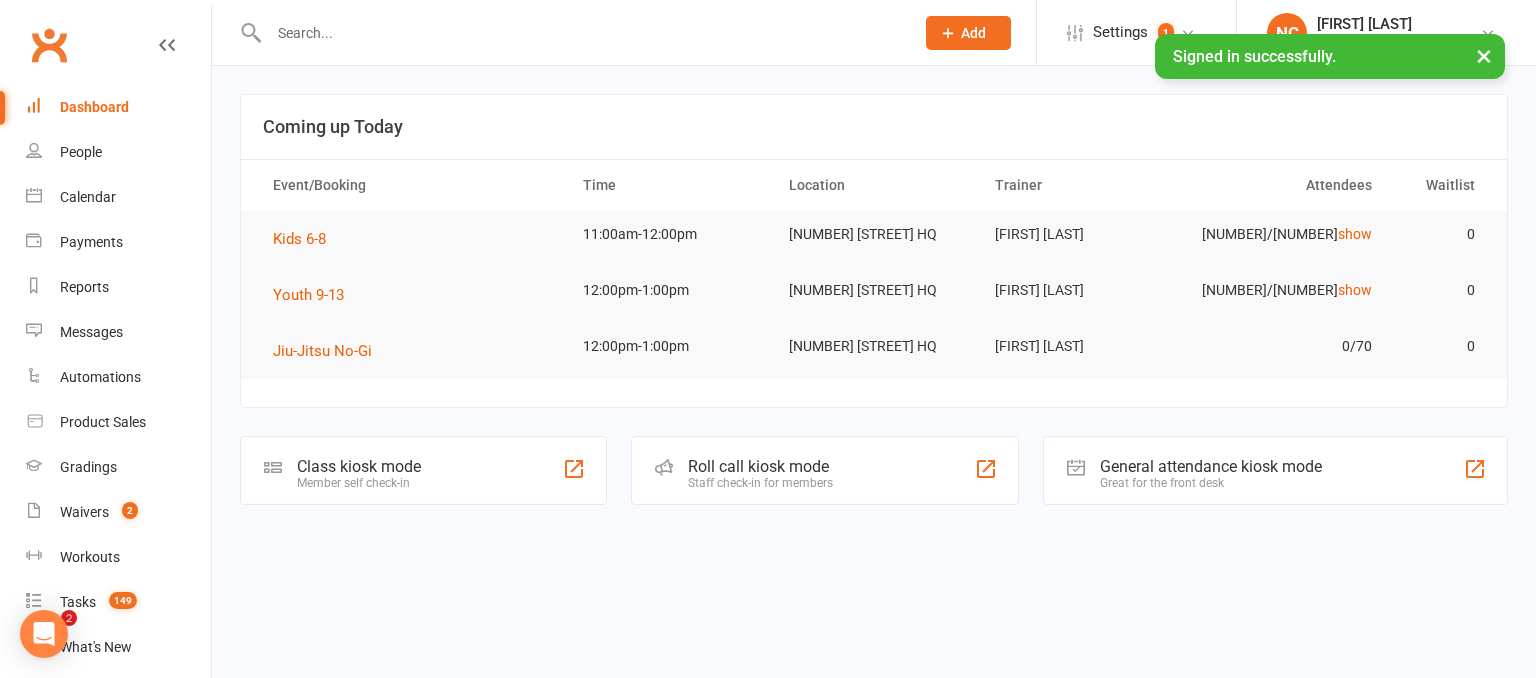 scroll, scrollTop: 0, scrollLeft: 0, axis: both 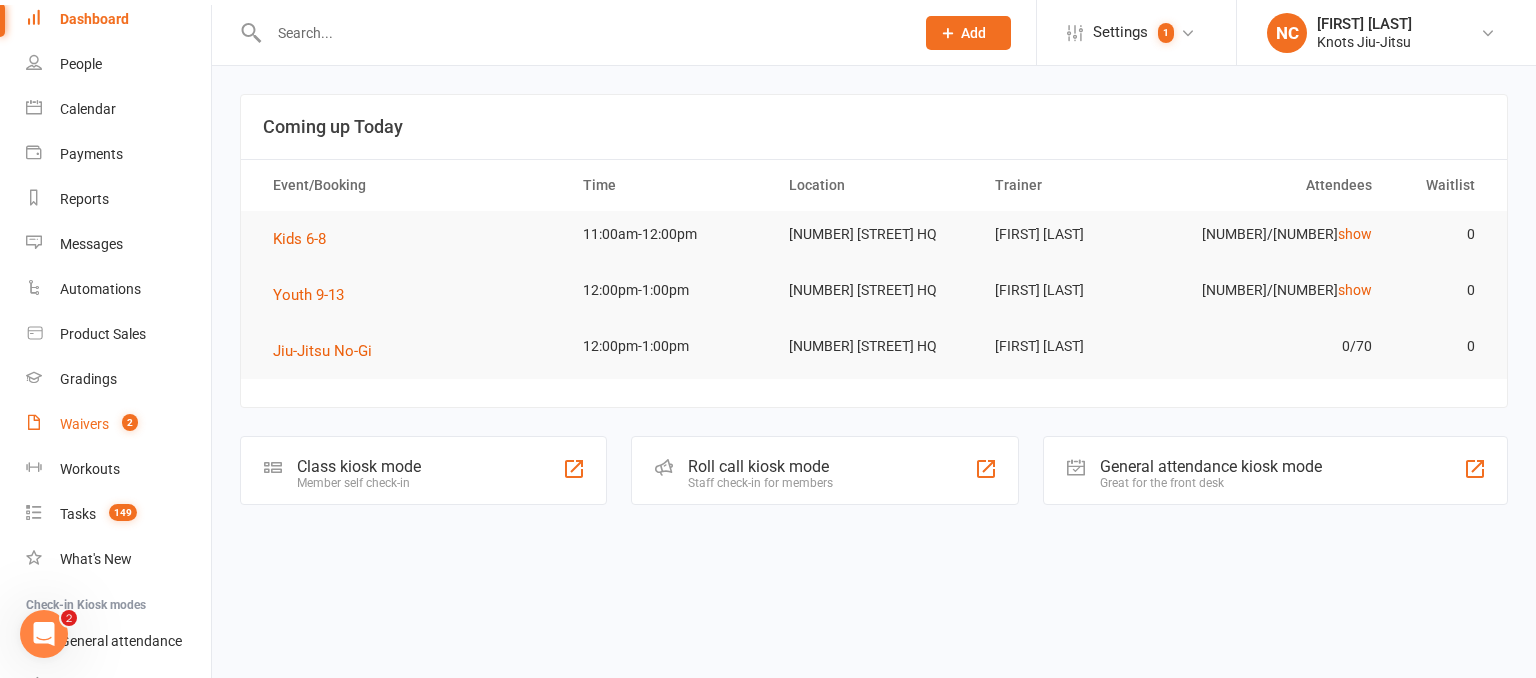 click on "Waivers" at bounding box center (84, 424) 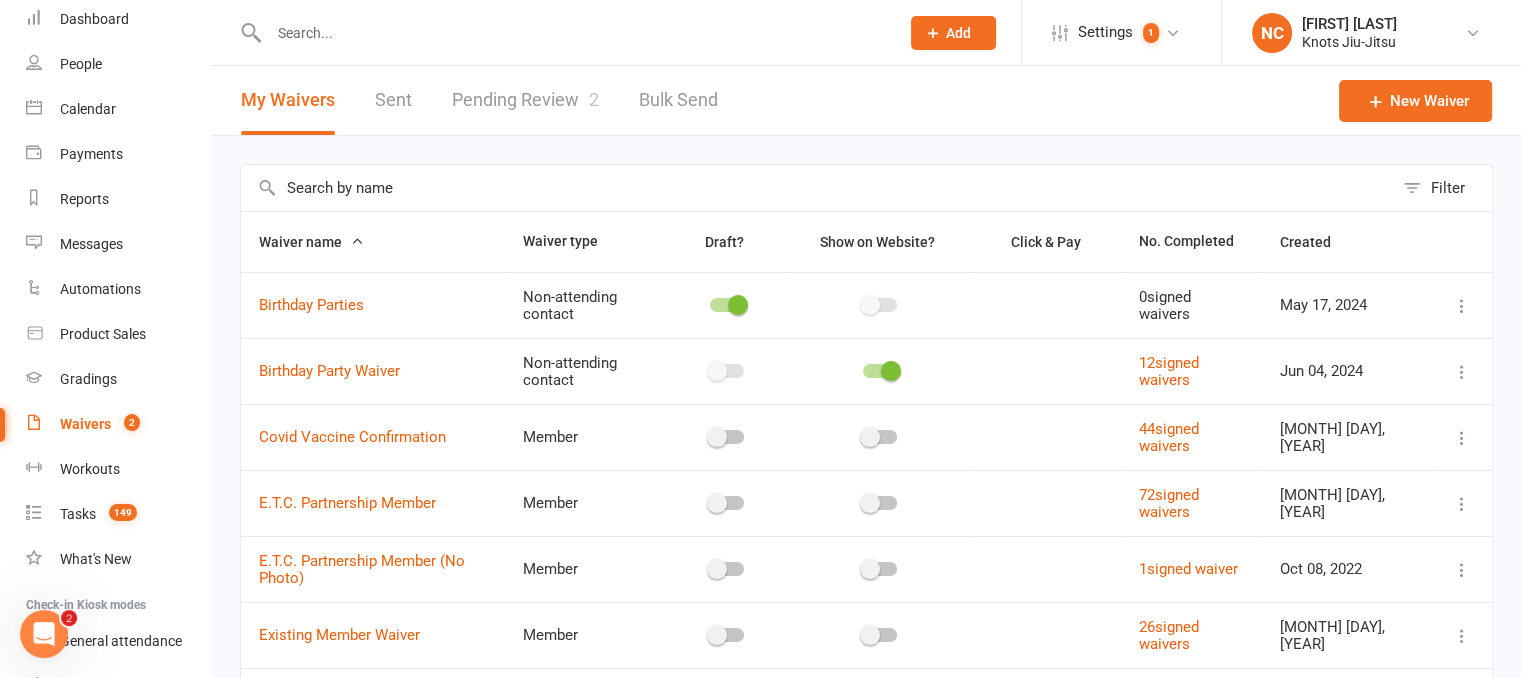 click at bounding box center [574, 33] 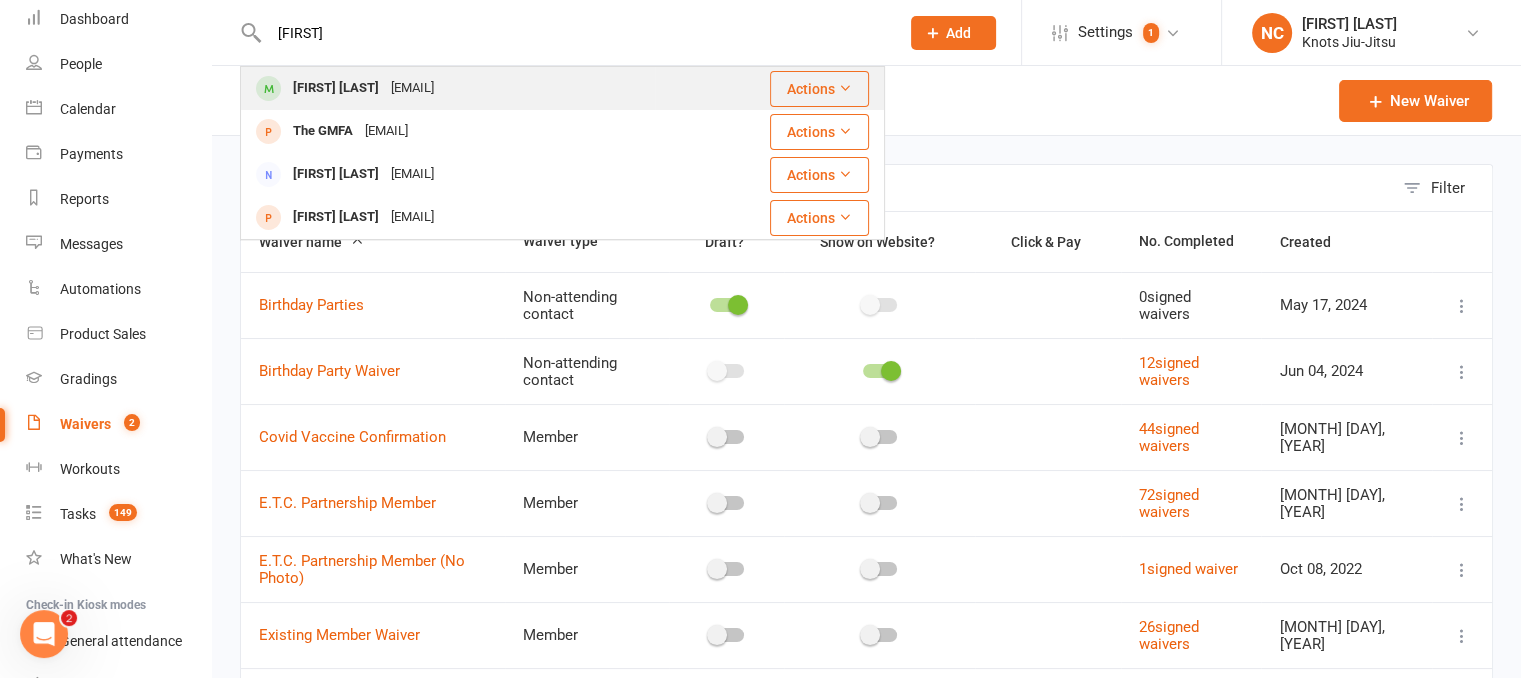 type on "[FIRST]" 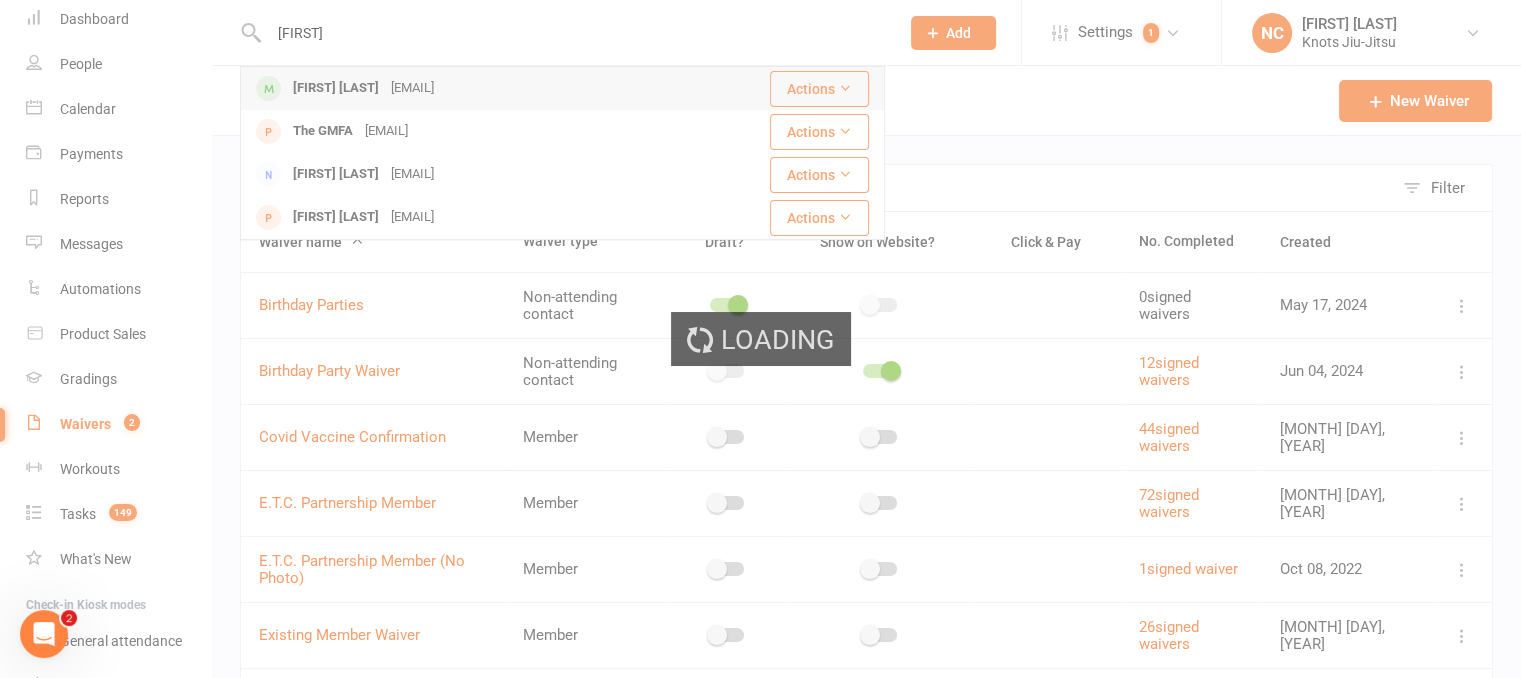 type 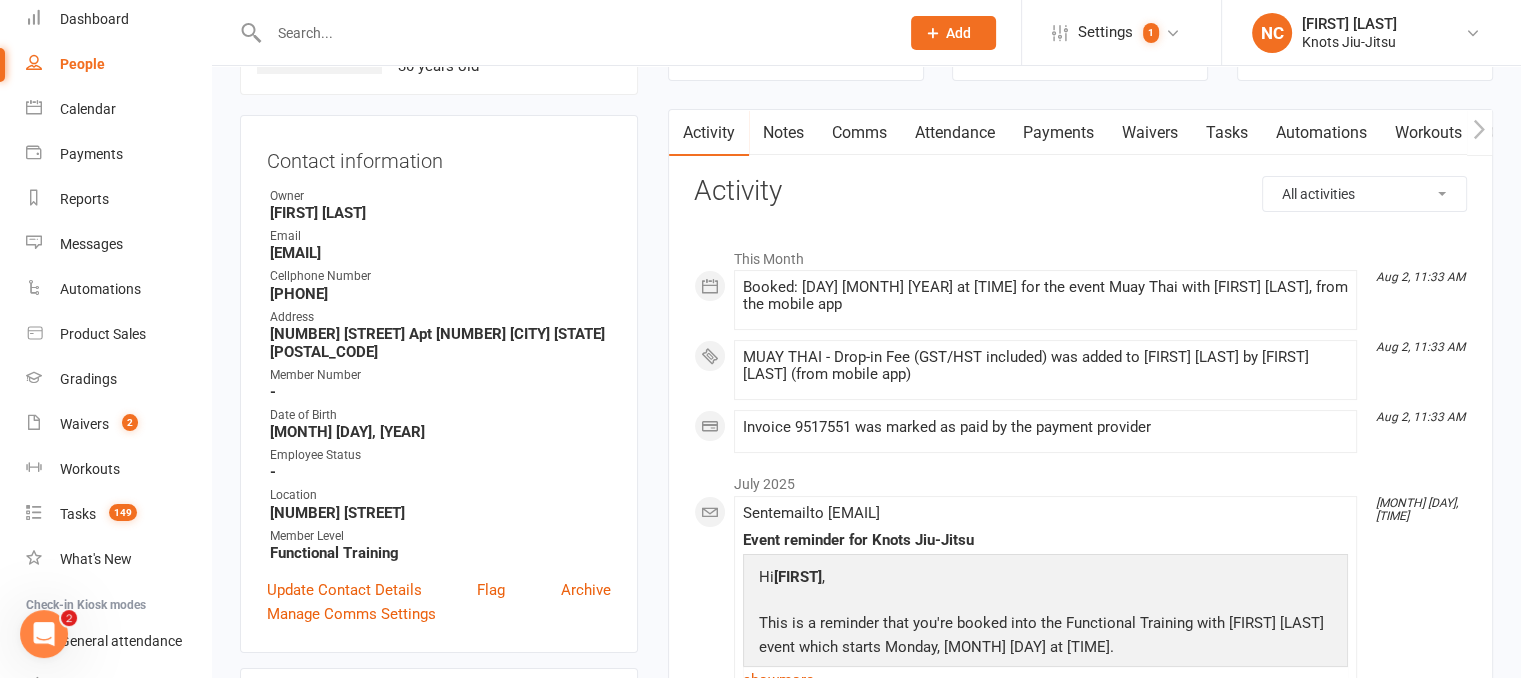 scroll, scrollTop: 164, scrollLeft: 0, axis: vertical 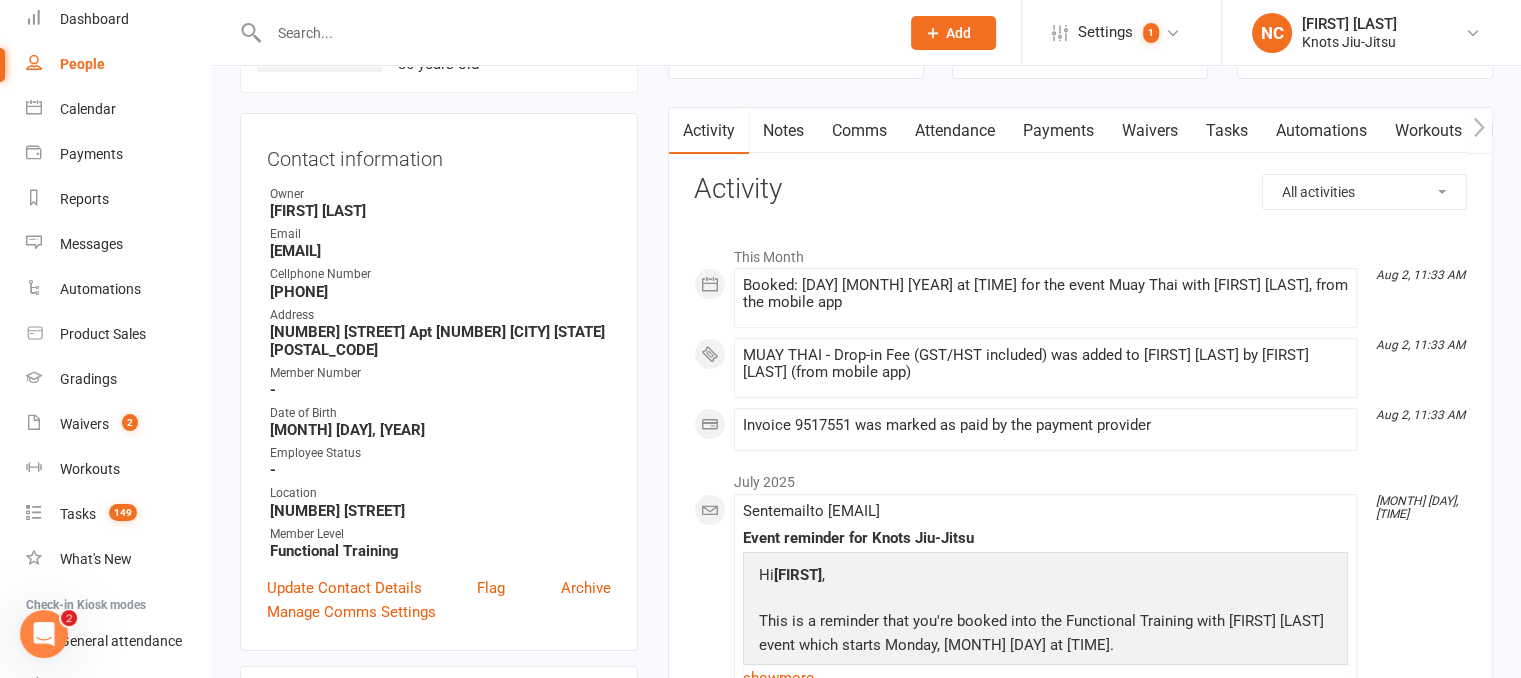 click on "Payments" at bounding box center [1058, 131] 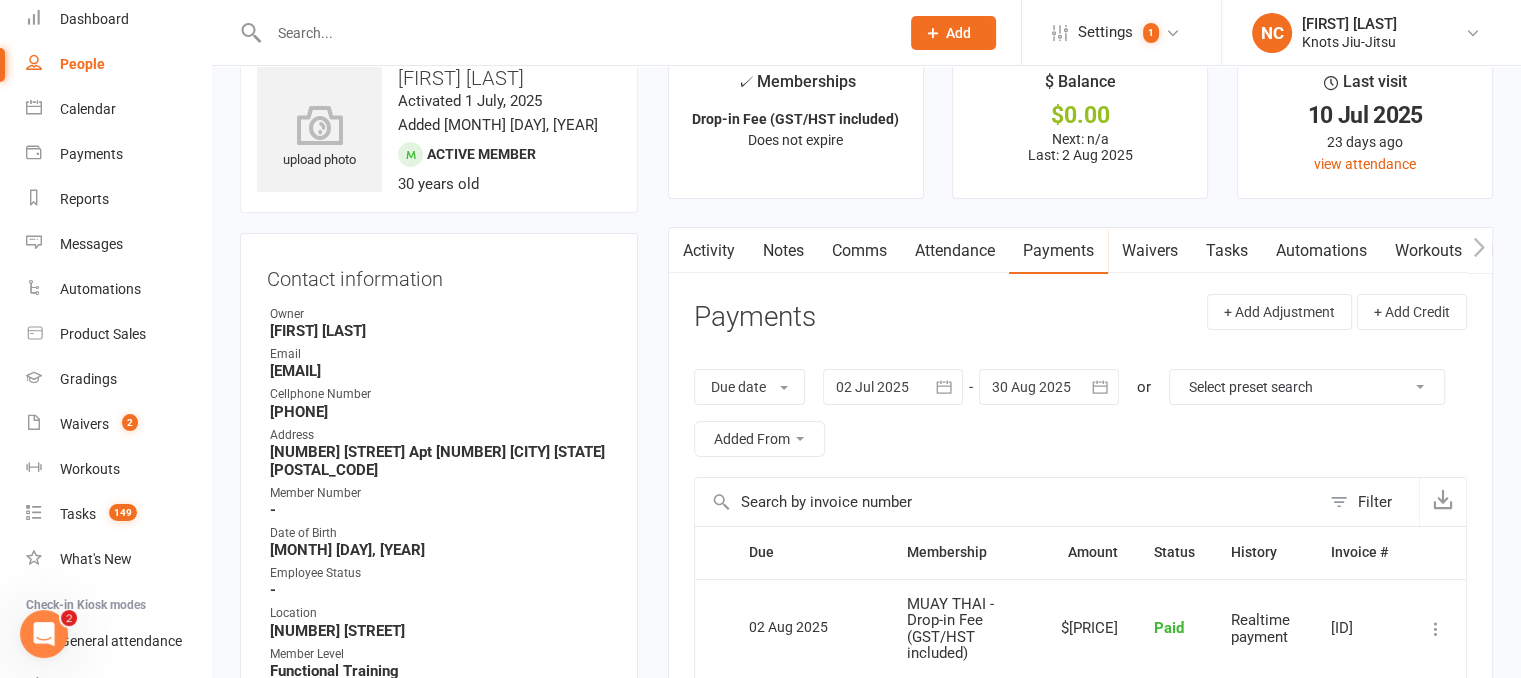 scroll, scrollTop: 40, scrollLeft: 0, axis: vertical 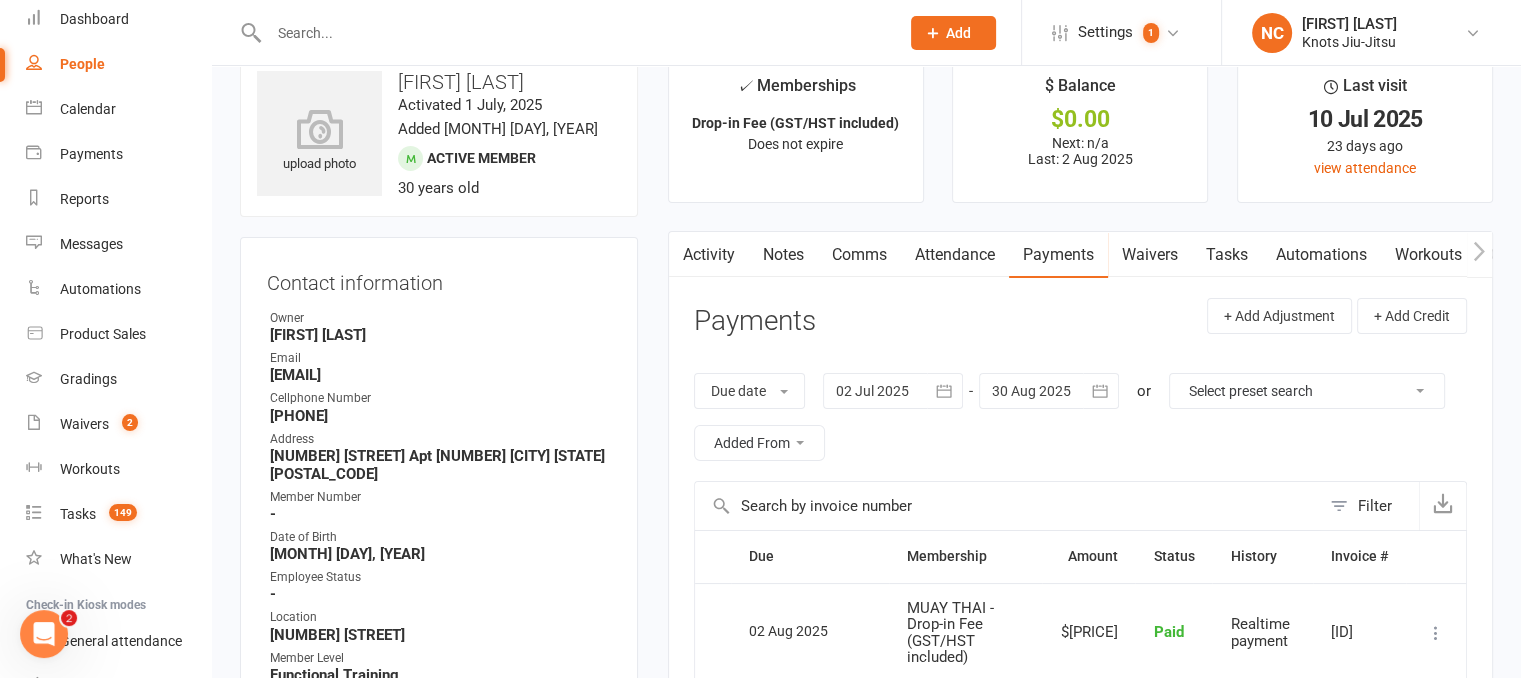 click on "Waivers" at bounding box center [1150, 255] 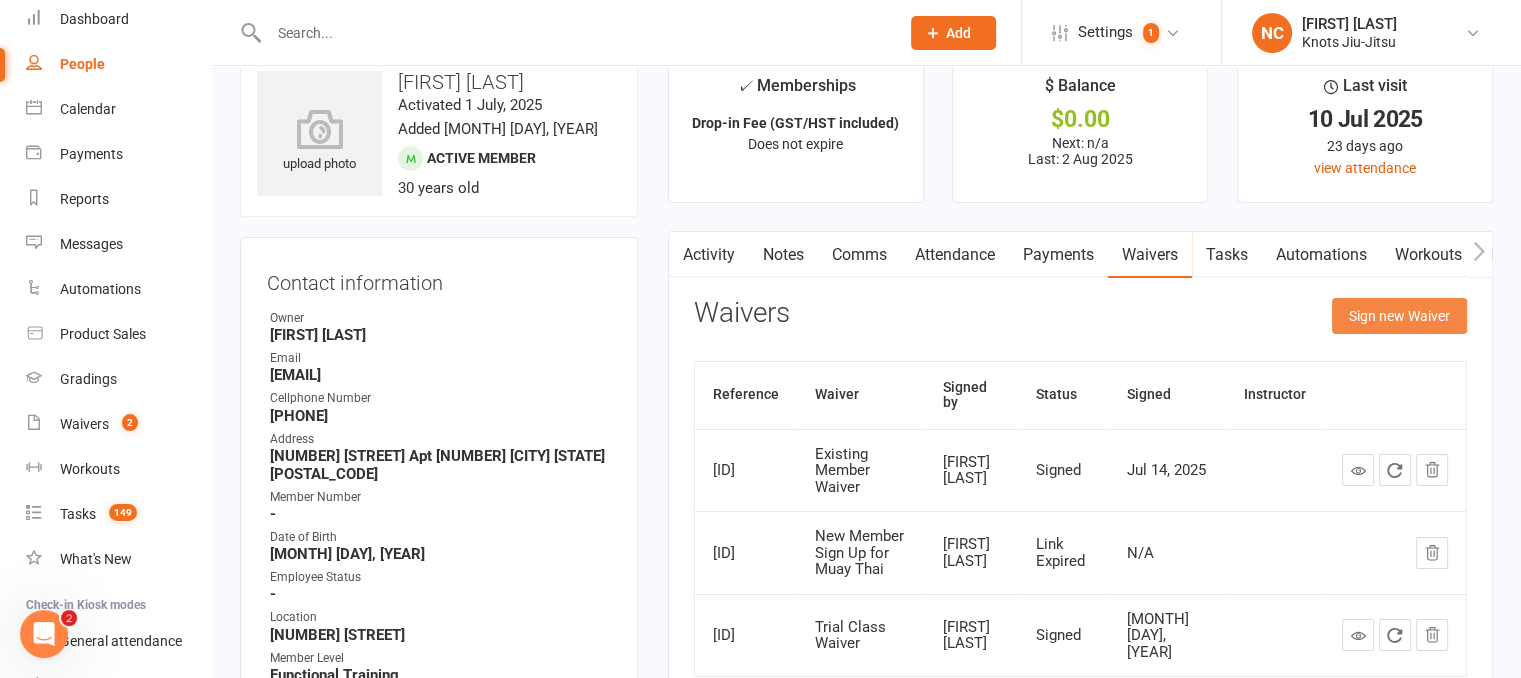 click on "Sign new Waiver" 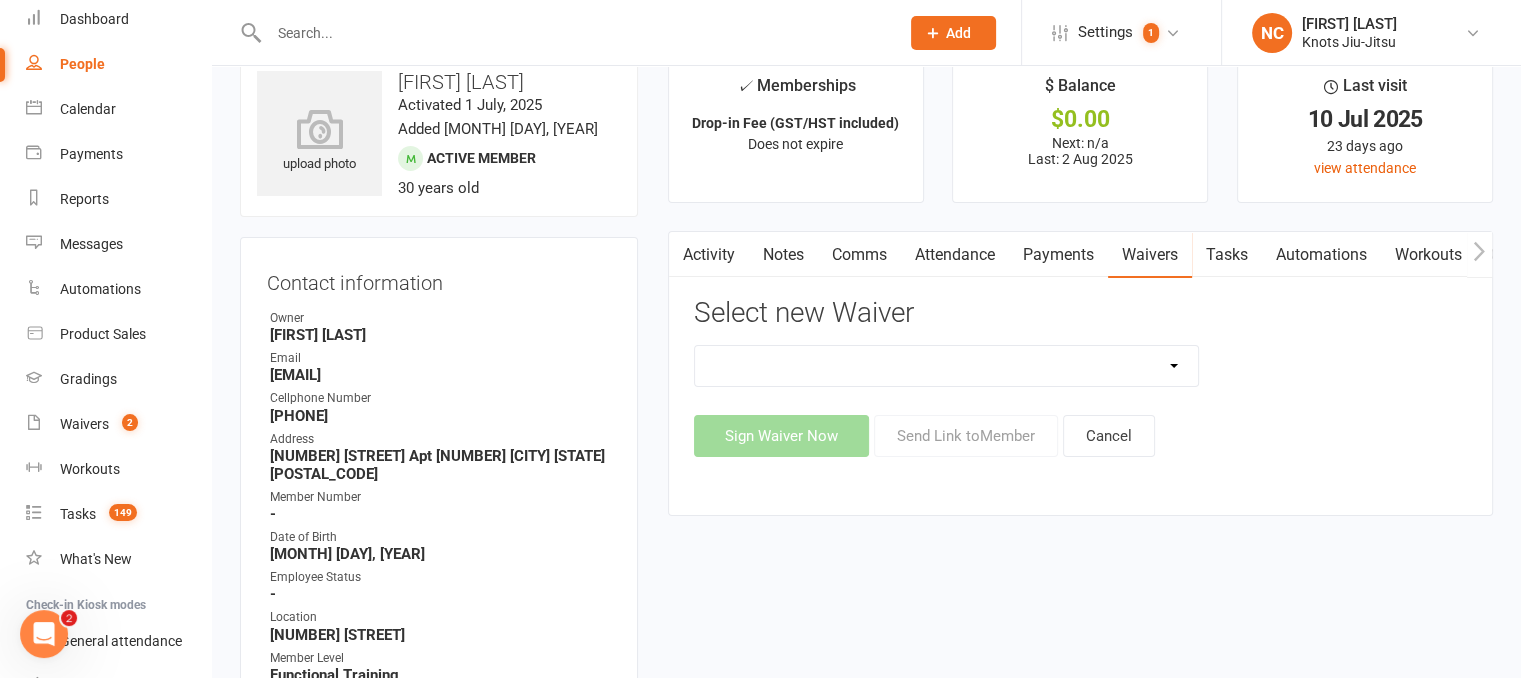 click on "Covid Vaccine Confirmation E.T.C. Partnership Member E.T.C. Partnership Member (No Photo) Existing Member Waiver Existing Member Waiver W/O Cc Details Faixa Branca - New Member Faixa Branca Trial Class Family Member Sign-Up Knots Crew Program New Member (No Photo) New Member Sign Up New Member Sign Up for Functional Training New Member Sign Up for Muay Thai New Member Waiver (Without CC) Permission To Use Credit Card Trial Class Waiver Sign Waiver Now Send Link to Member Cancel" 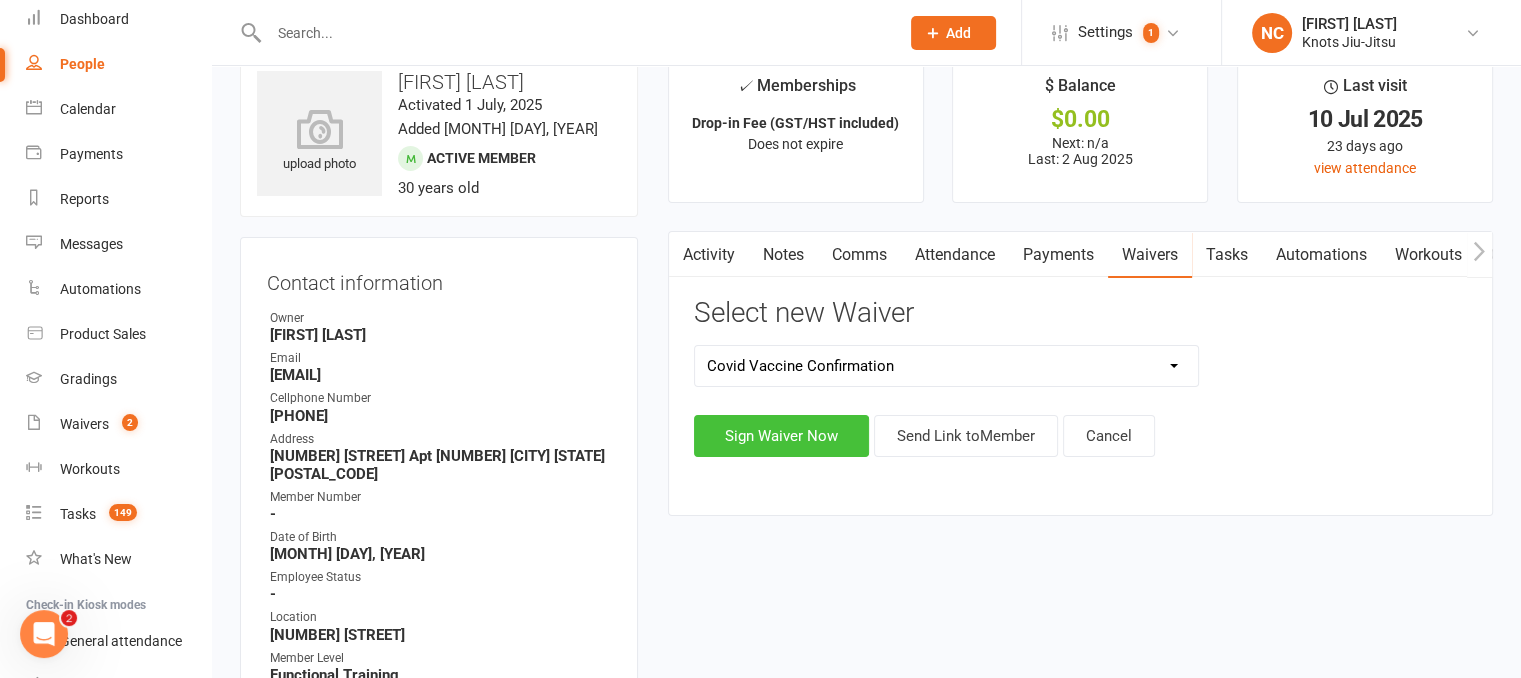 click on "Sign Waiver Now" 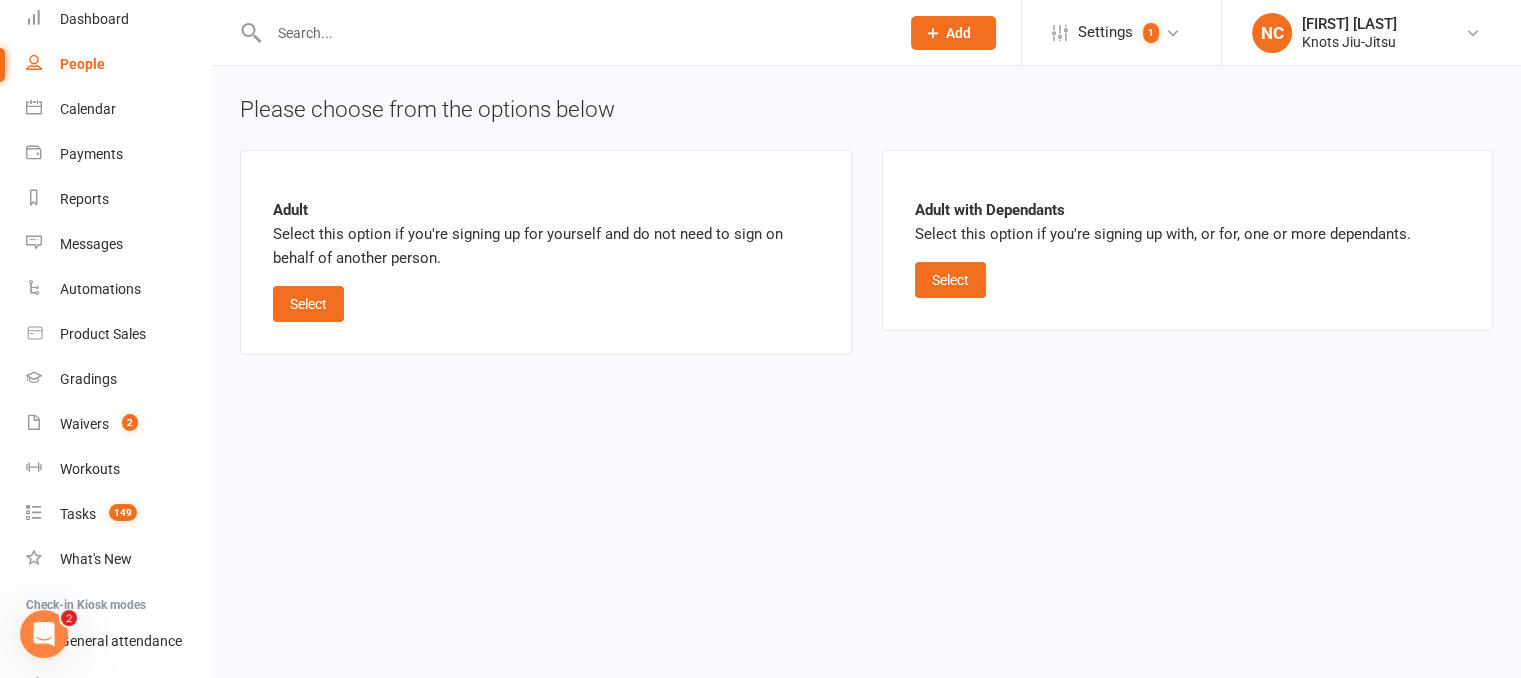 scroll, scrollTop: 0, scrollLeft: 0, axis: both 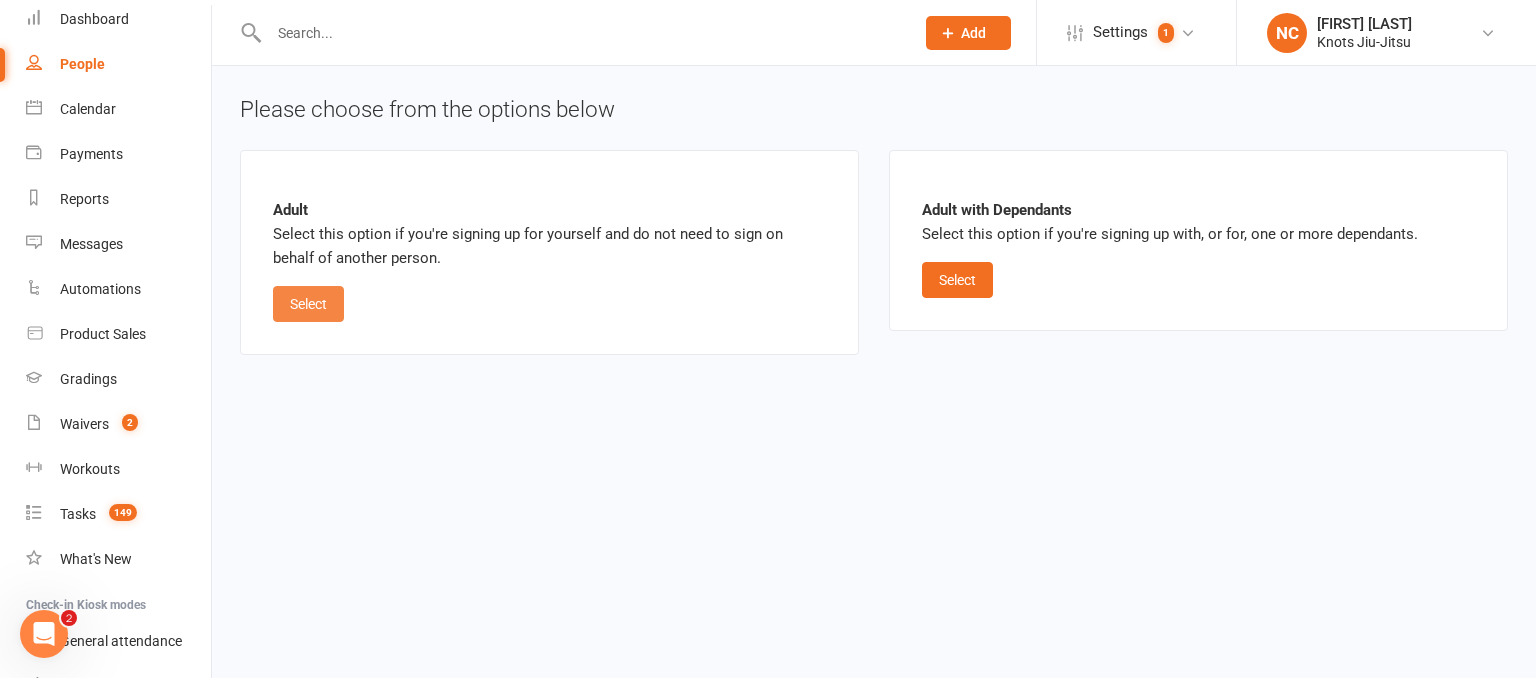 click on "Select" at bounding box center (308, 304) 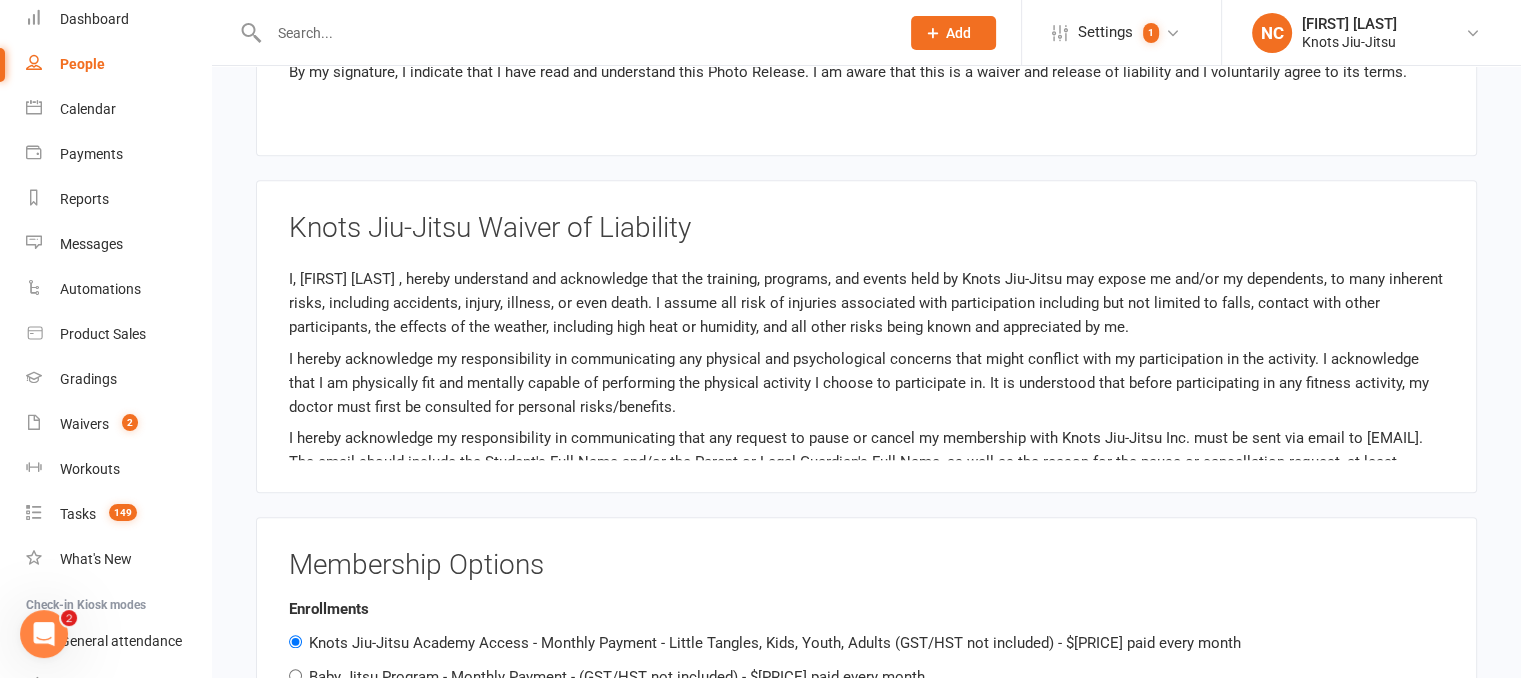 scroll, scrollTop: 1643, scrollLeft: 0, axis: vertical 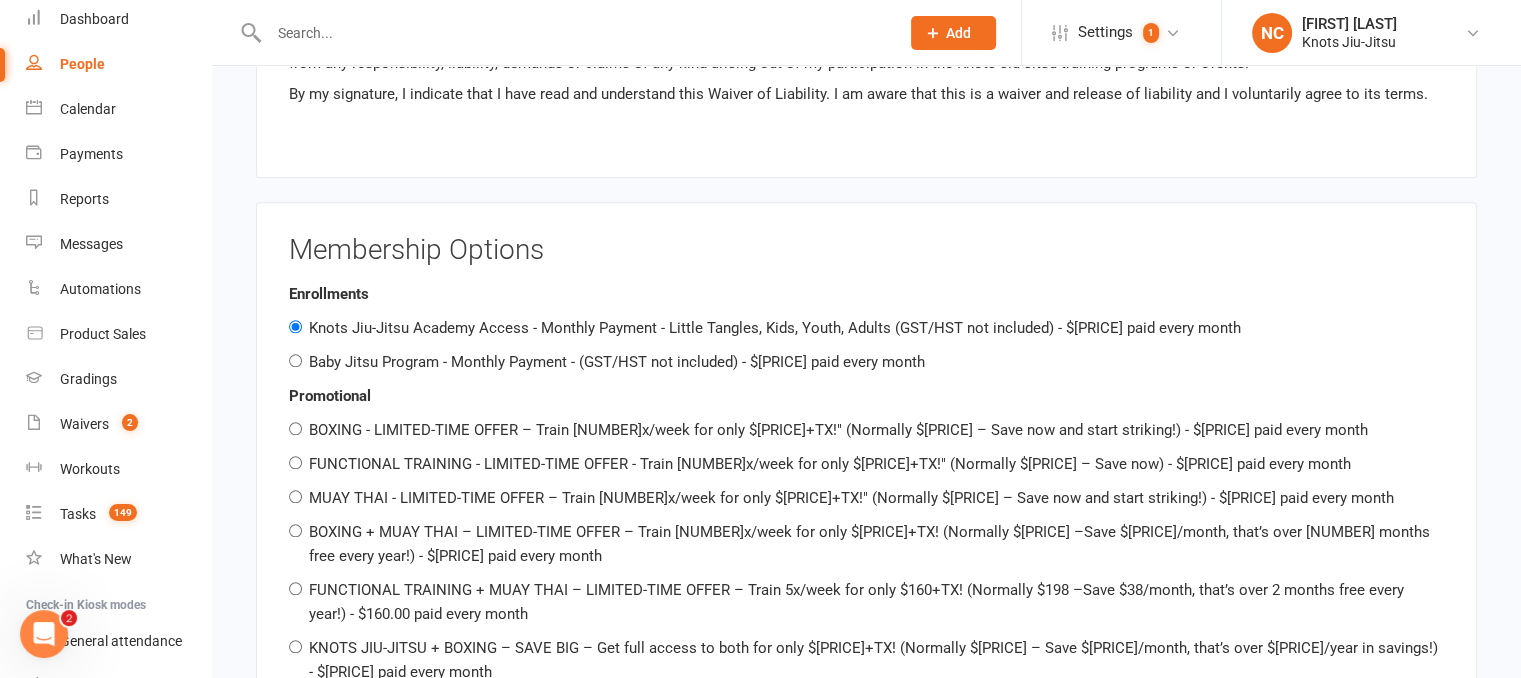 click on "FUNCTIONAL TRAINING - LIMITED-TIME OFFER - Train [NUMBER]x/week for only $[PRICE]+TX!" (Normally $[PRICE] – Save now) - $[PRICE] paid every month" at bounding box center (830, 464) 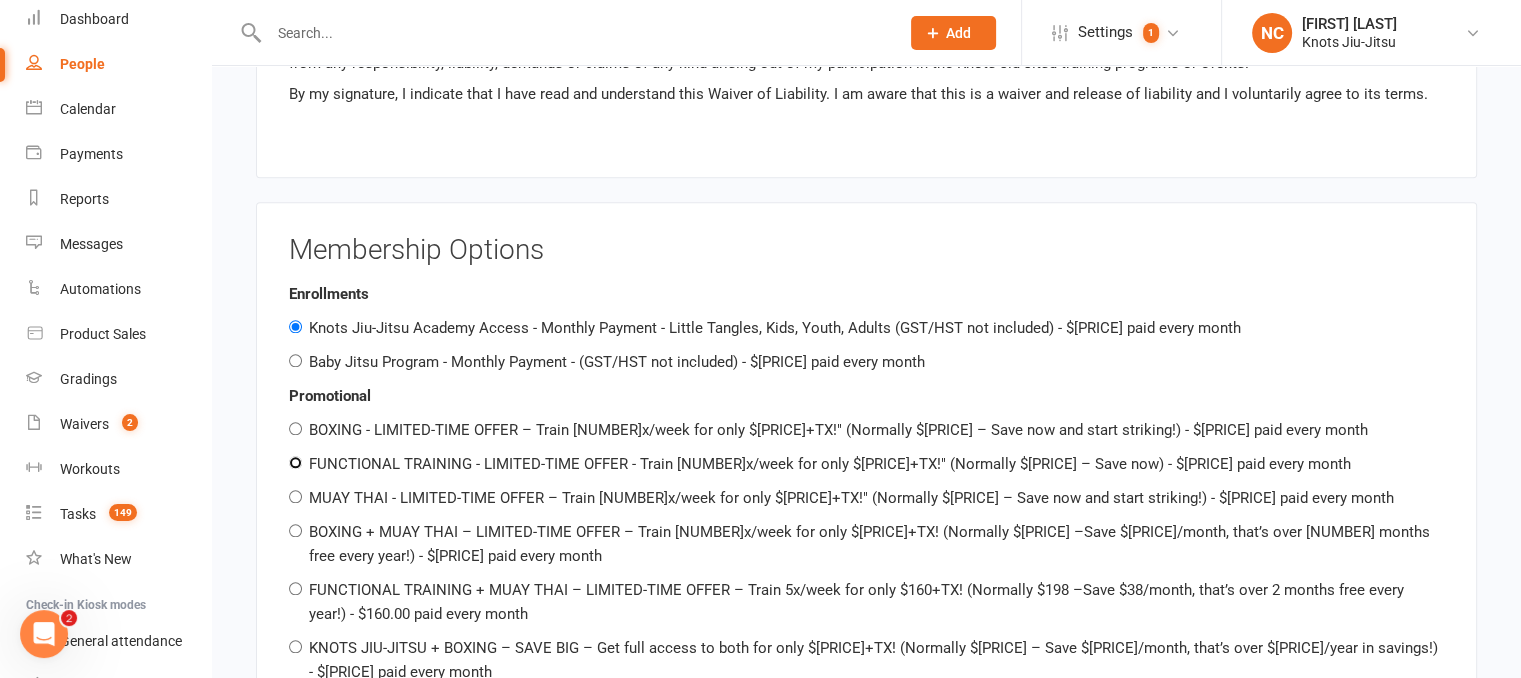 click on "FUNCTIONAL TRAINING - LIMITED-TIME OFFER - Train [NUMBER]x/week for only $[PRICE]+TX!" (Normally $[PRICE] – Save now) - $[PRICE] paid every month" at bounding box center [295, 462] 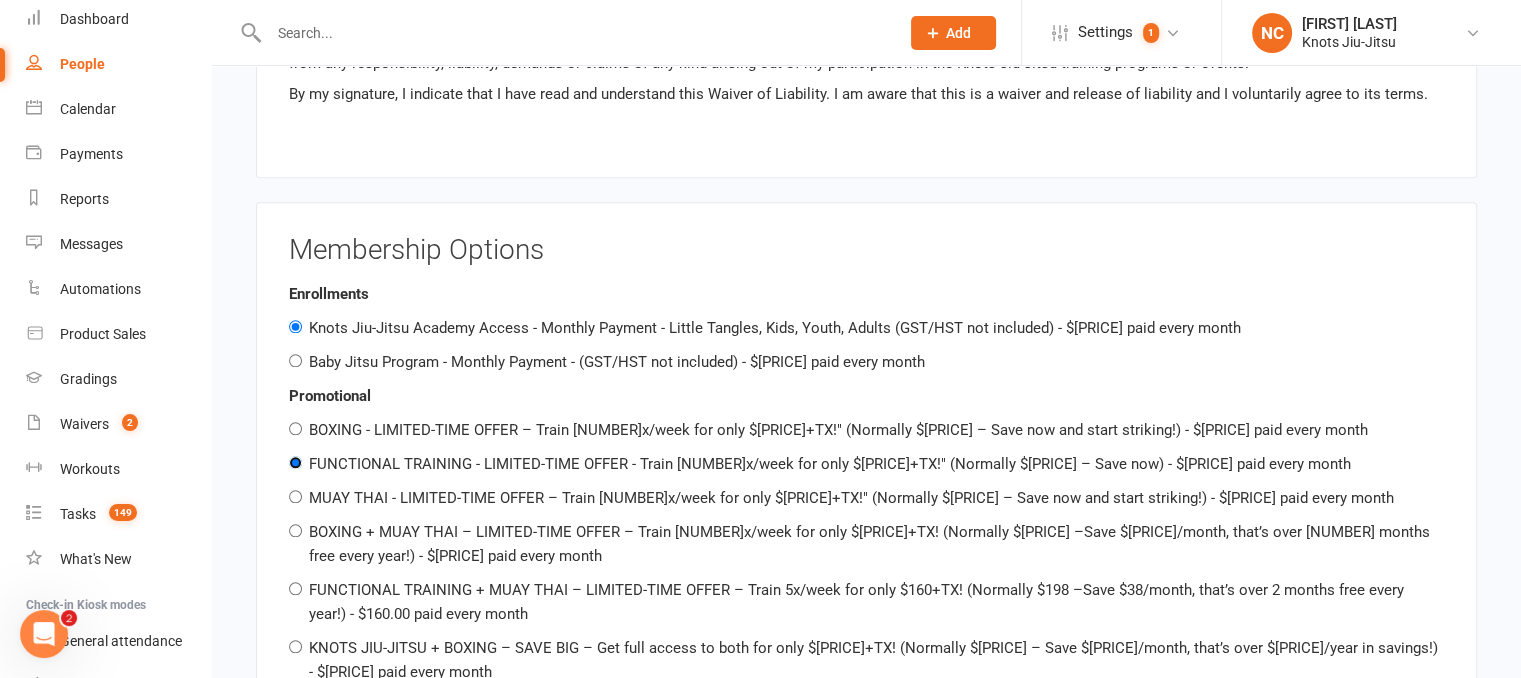 radio on "false" 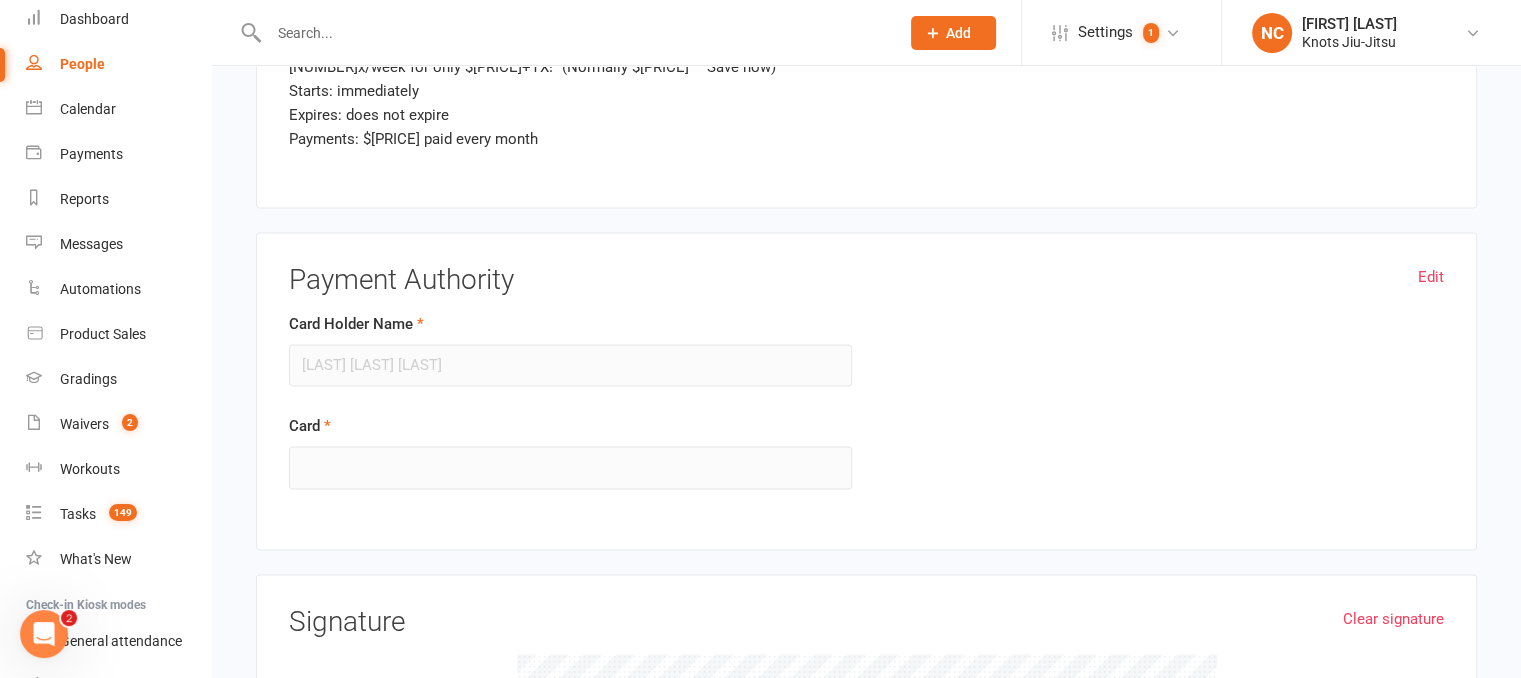 scroll, scrollTop: 2811, scrollLeft: 0, axis: vertical 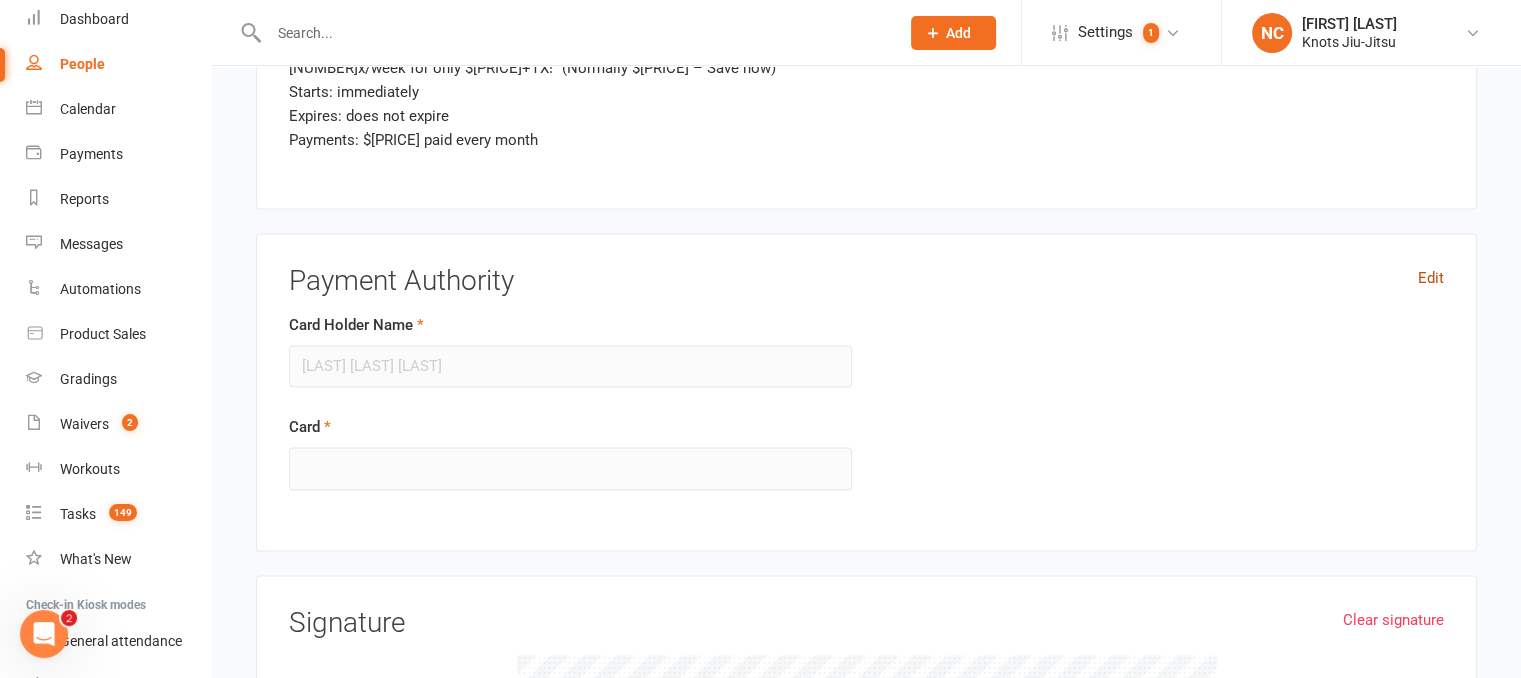 click on "Edit" at bounding box center [1431, 278] 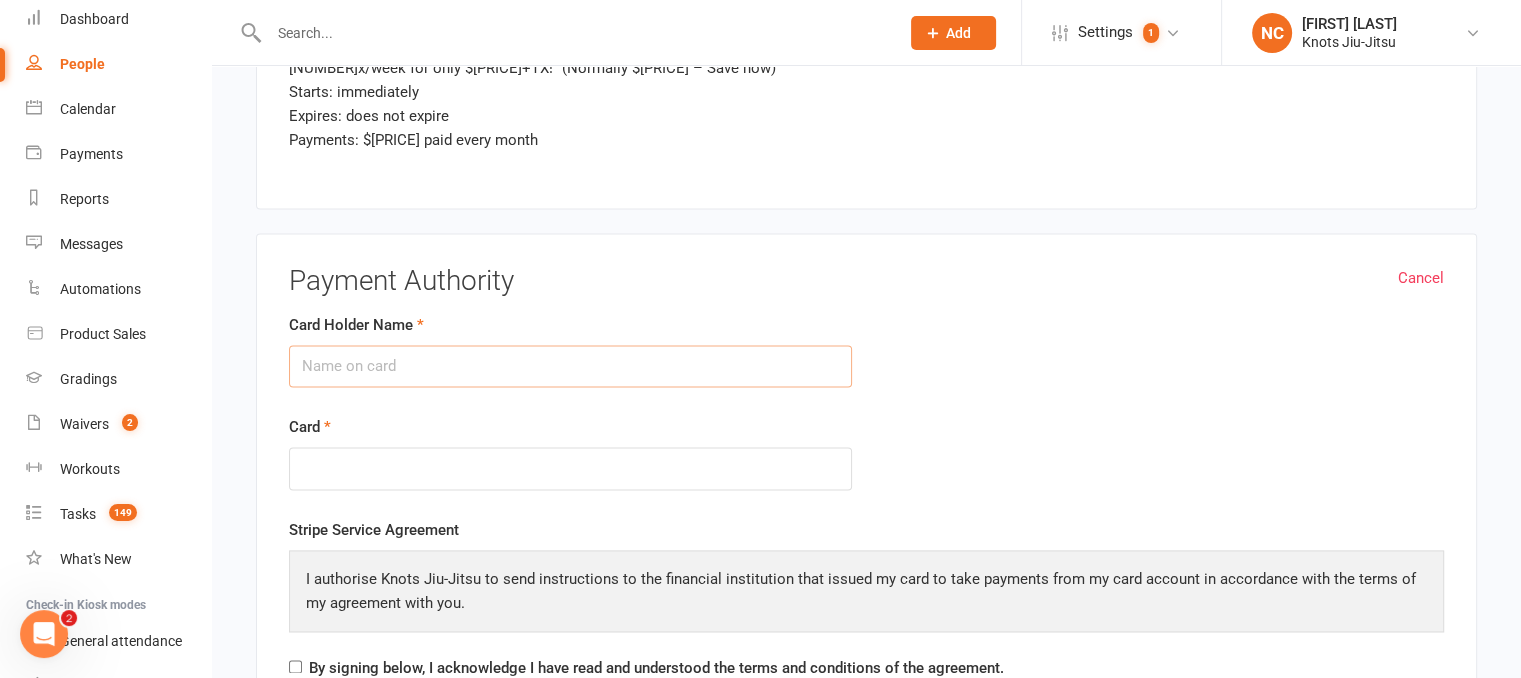 click on "Card Holder Name" at bounding box center (570, 366) 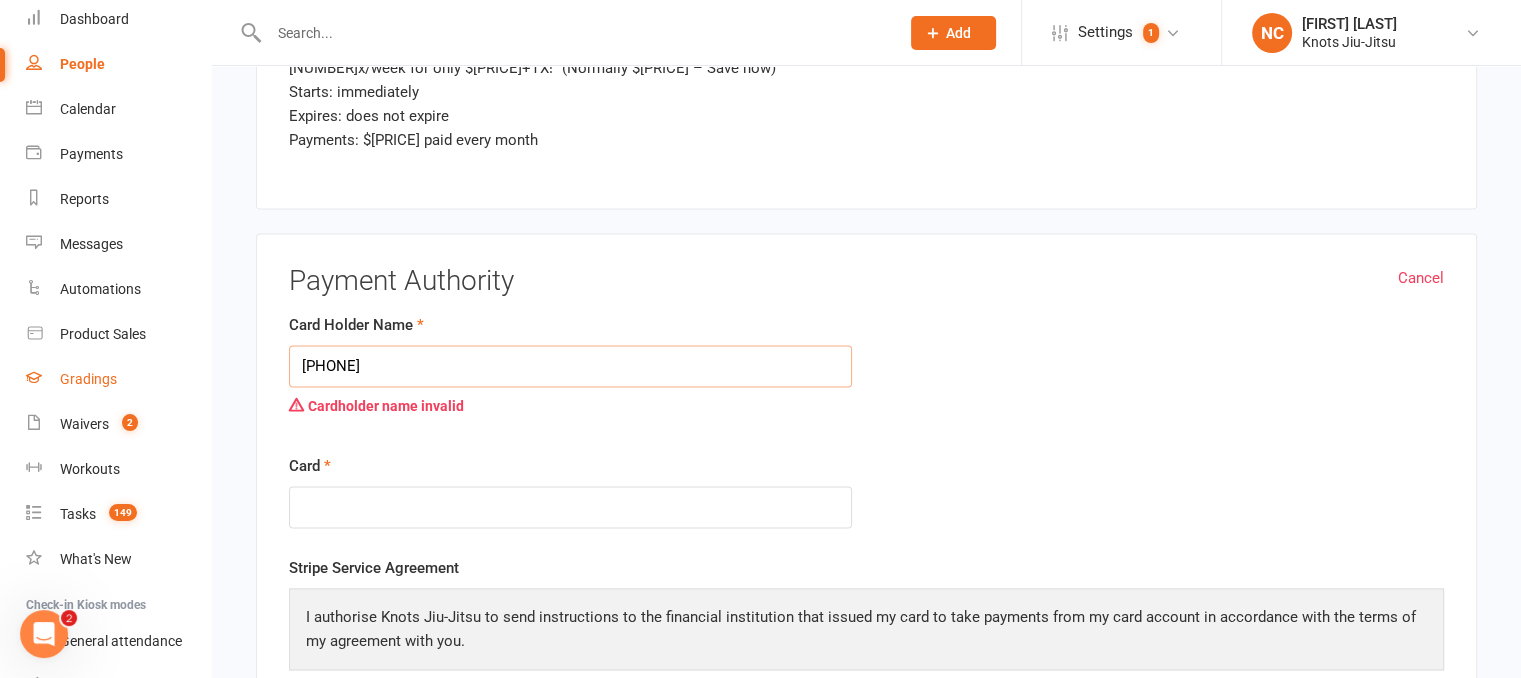drag, startPoint x: 455, startPoint y: 339, endPoint x: 126, endPoint y: 369, distance: 330.36496 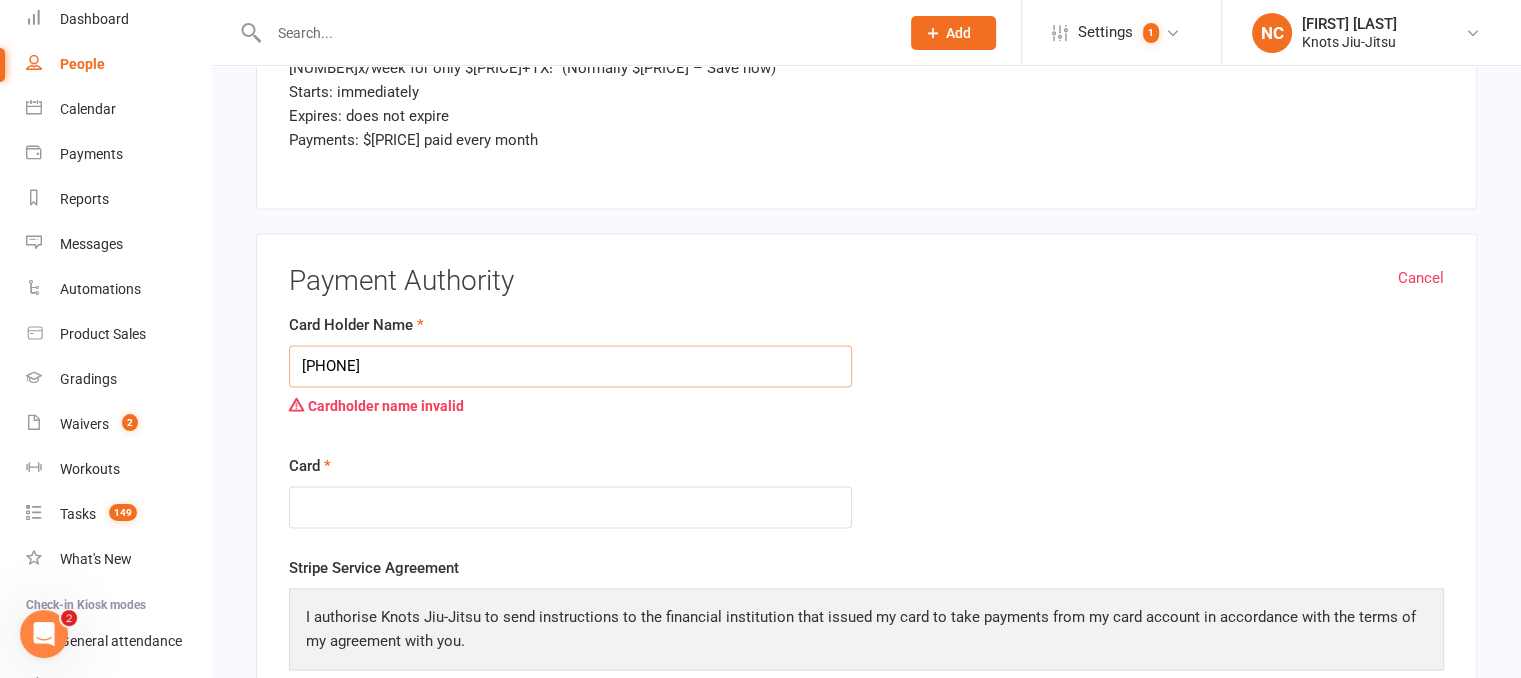 click on "[PHONE]" at bounding box center (570, 366) 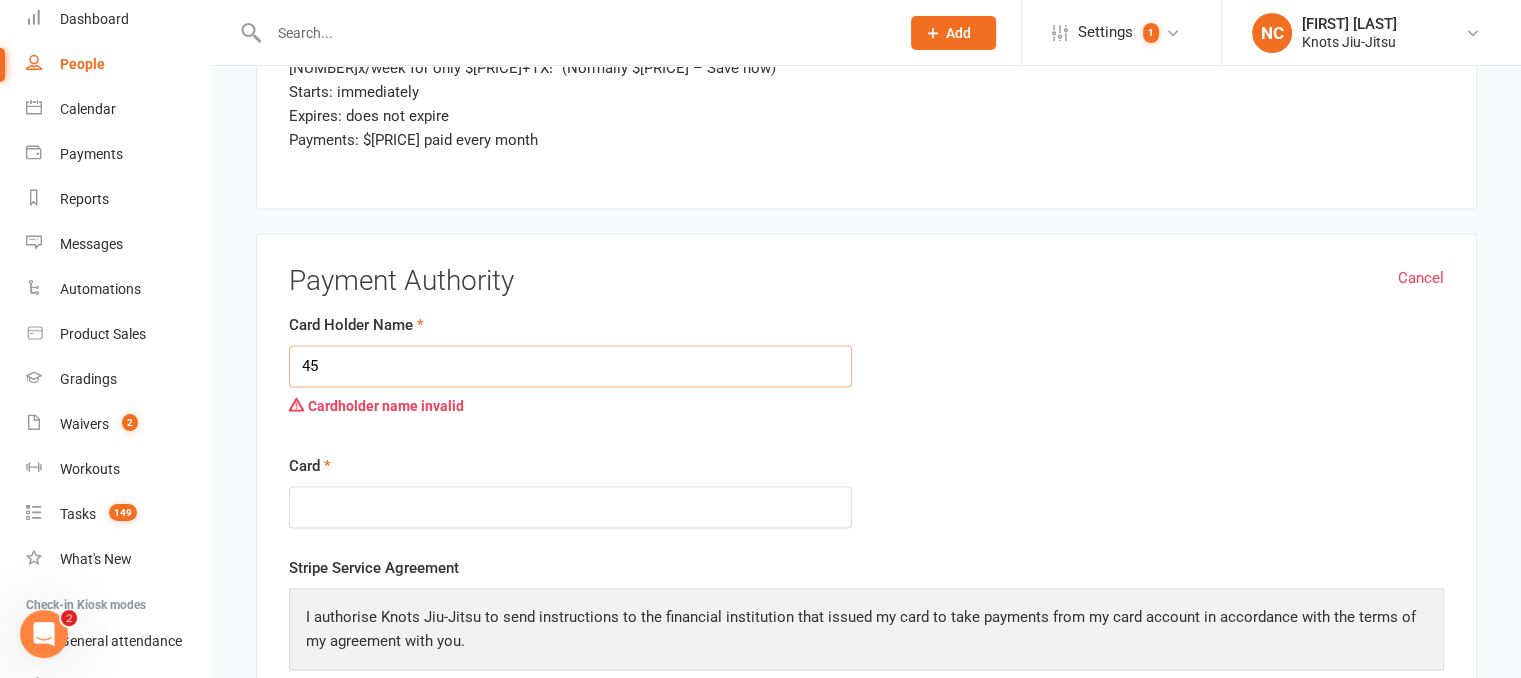 type on "4" 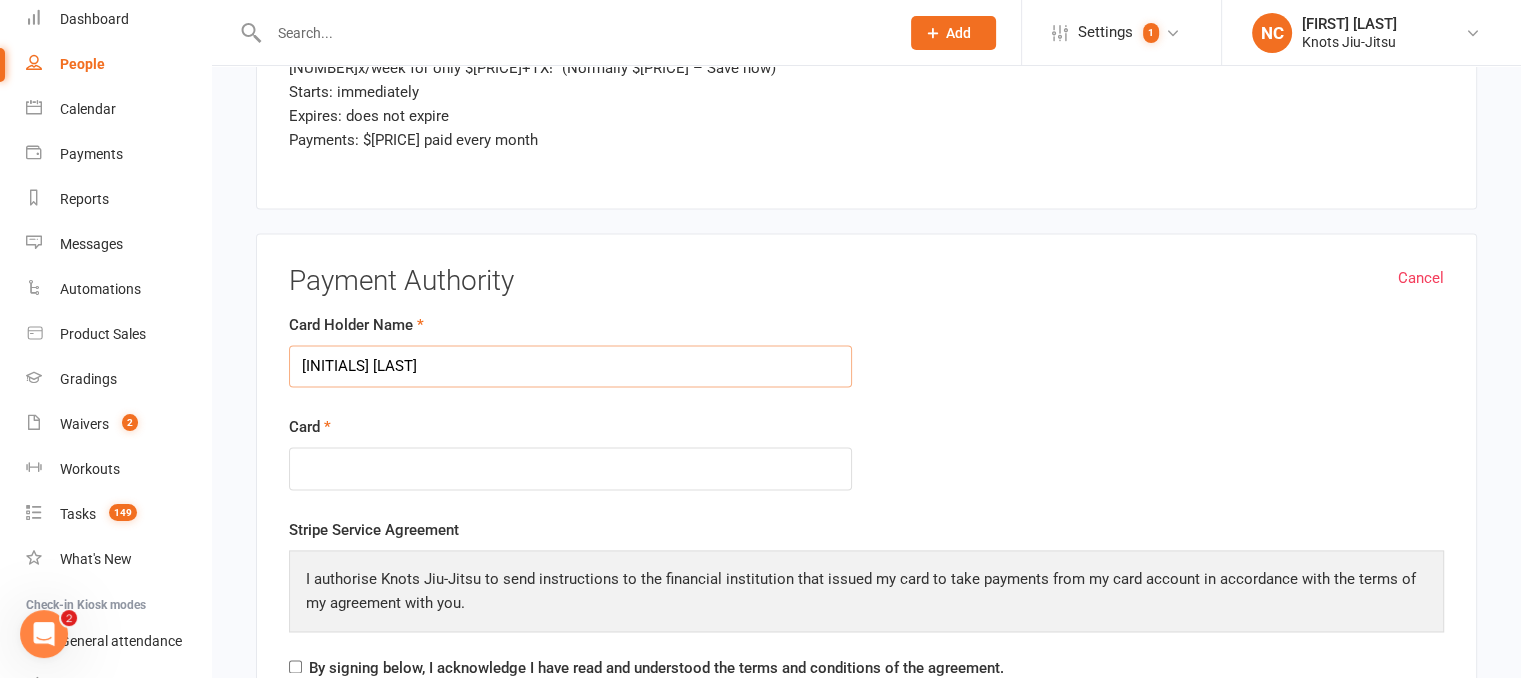 click on "[INITIALS] [LAST]" at bounding box center [570, 366] 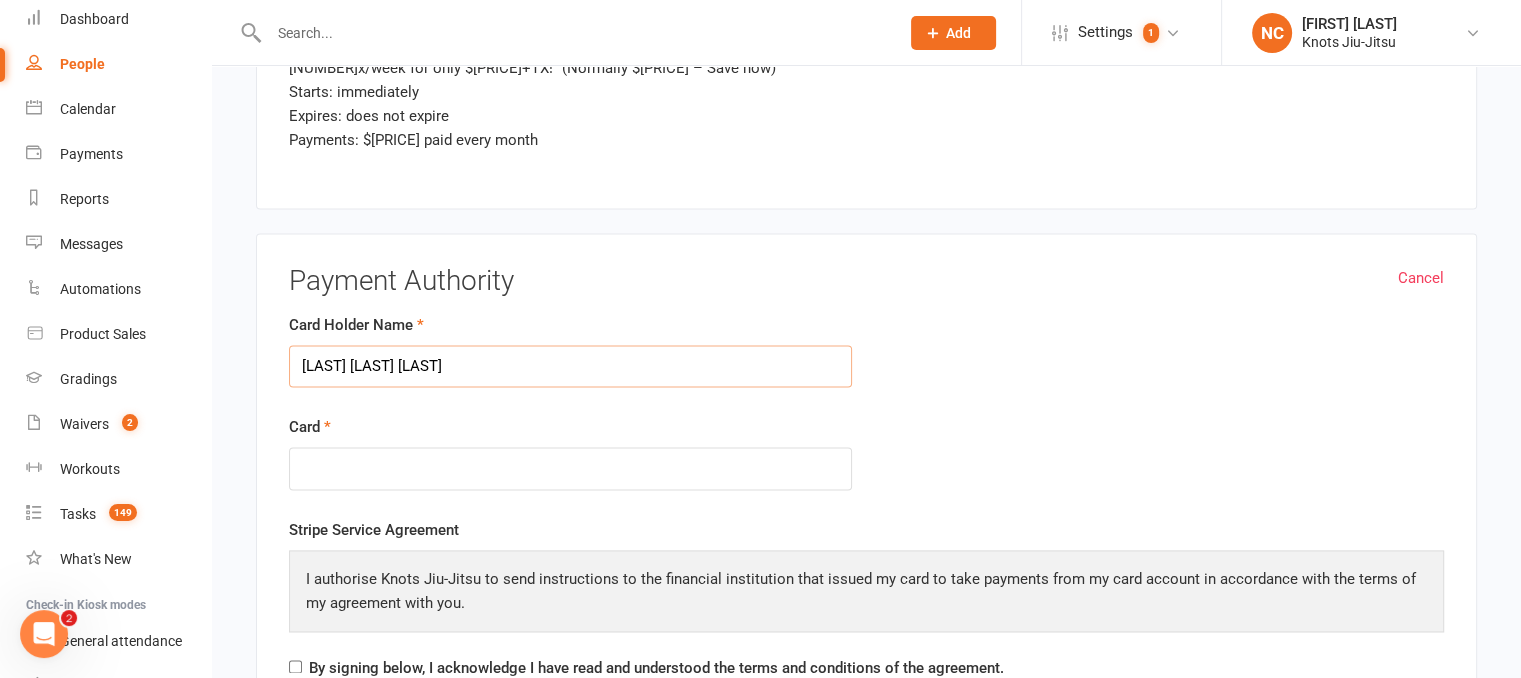 type on "[LAST] [LAST] [LAST]" 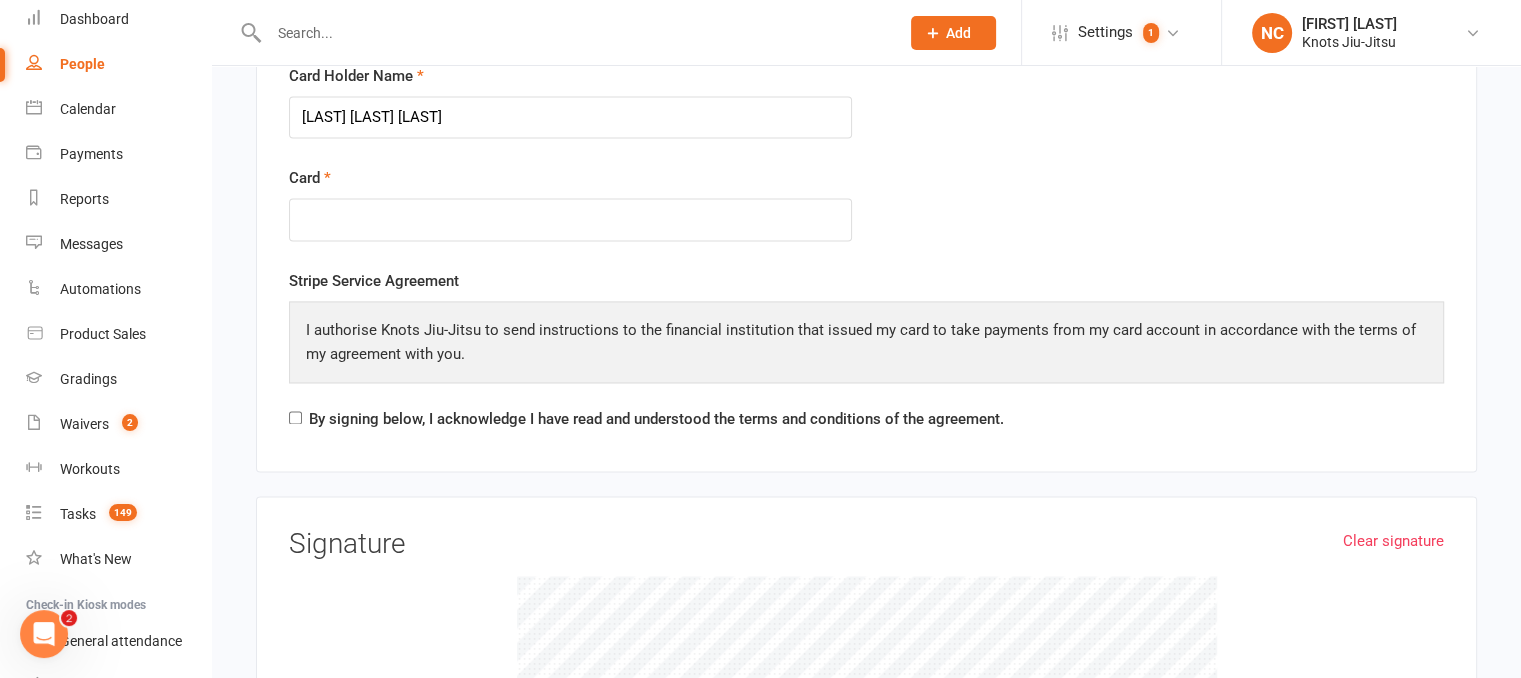 scroll, scrollTop: 3075, scrollLeft: 0, axis: vertical 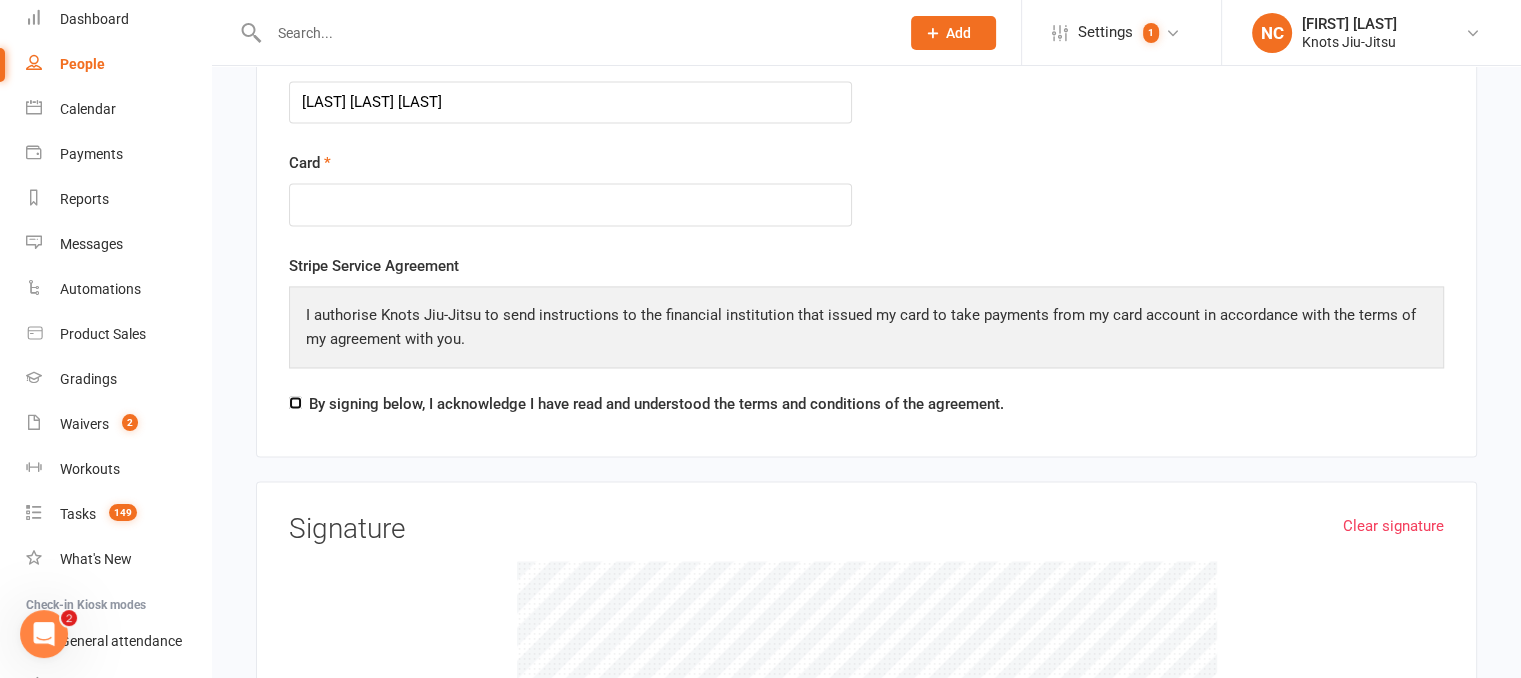 click on "By signing below, I acknowledge I have read and understood the terms and conditions of the agreement." at bounding box center [295, 402] 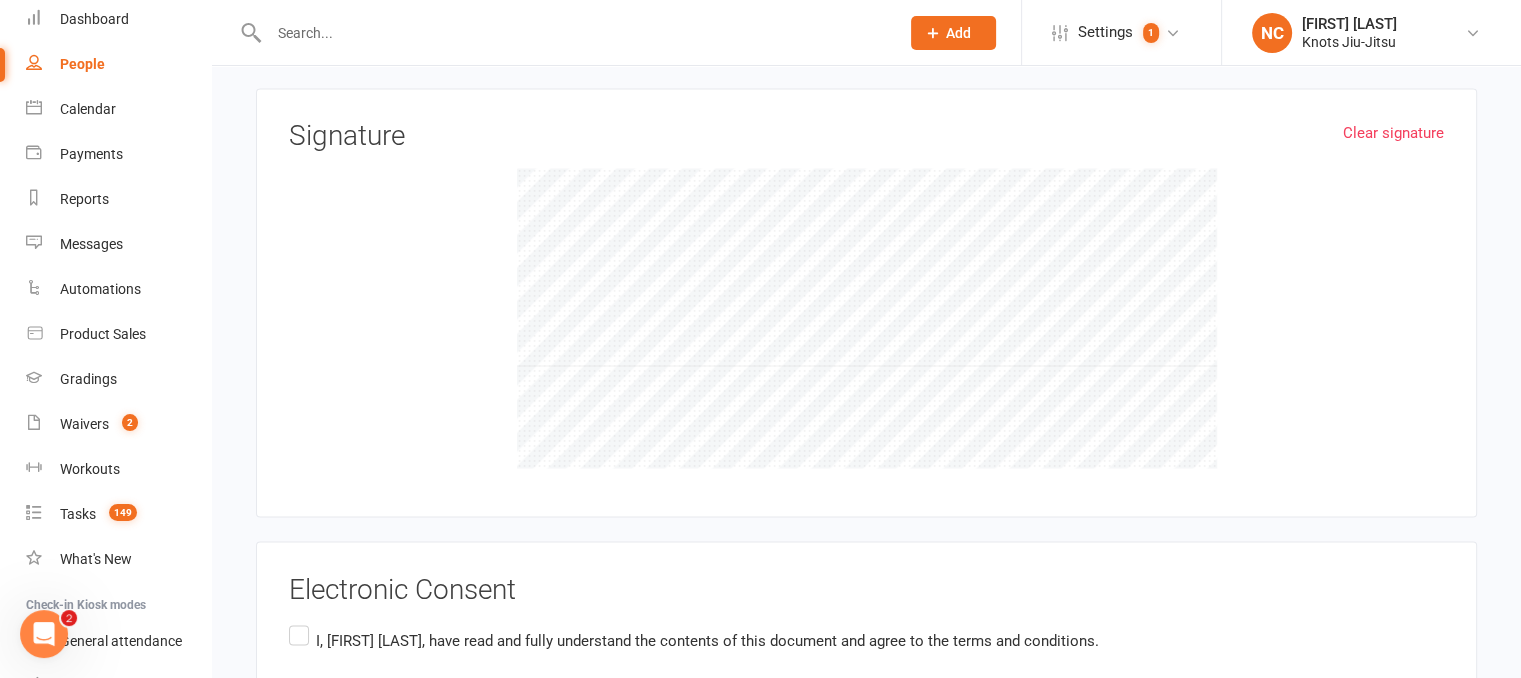 scroll, scrollTop: 3468, scrollLeft: 0, axis: vertical 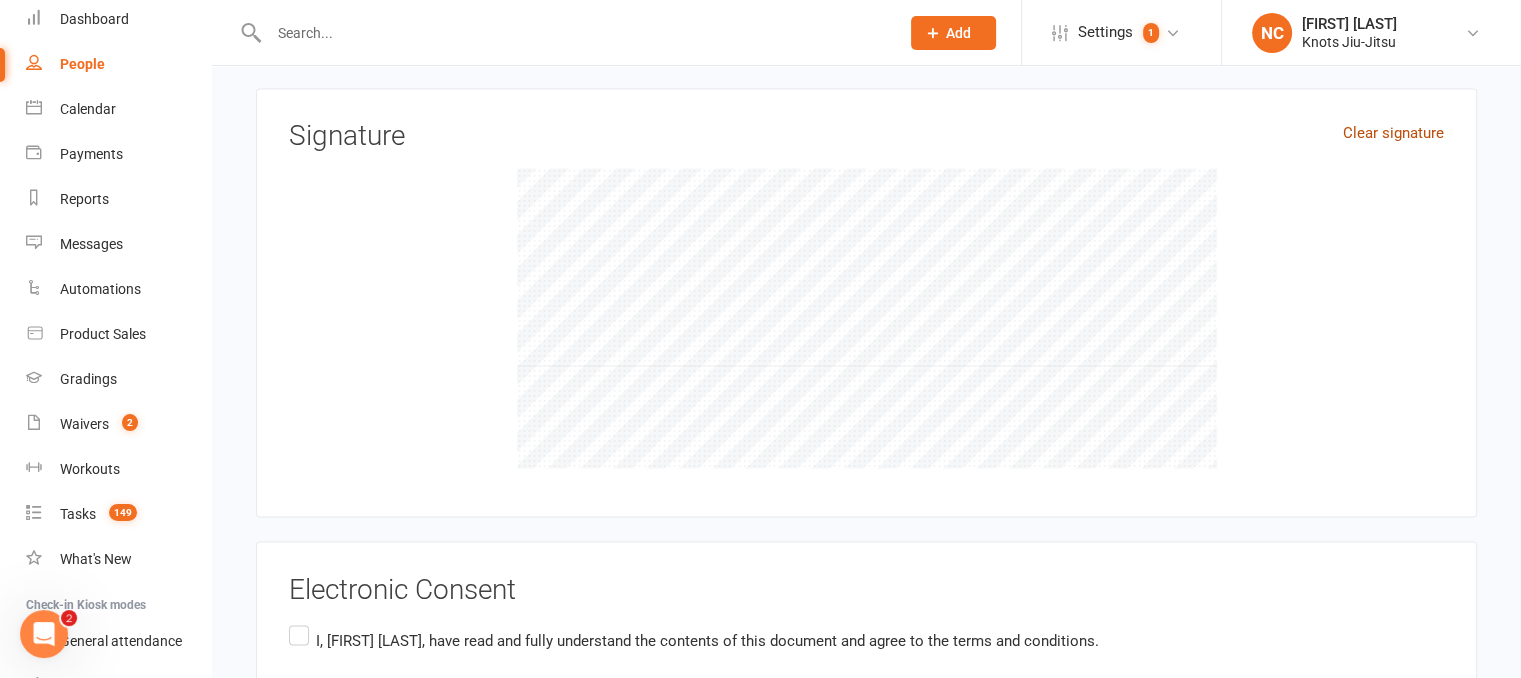 click on "Clear signature" at bounding box center (1393, 133) 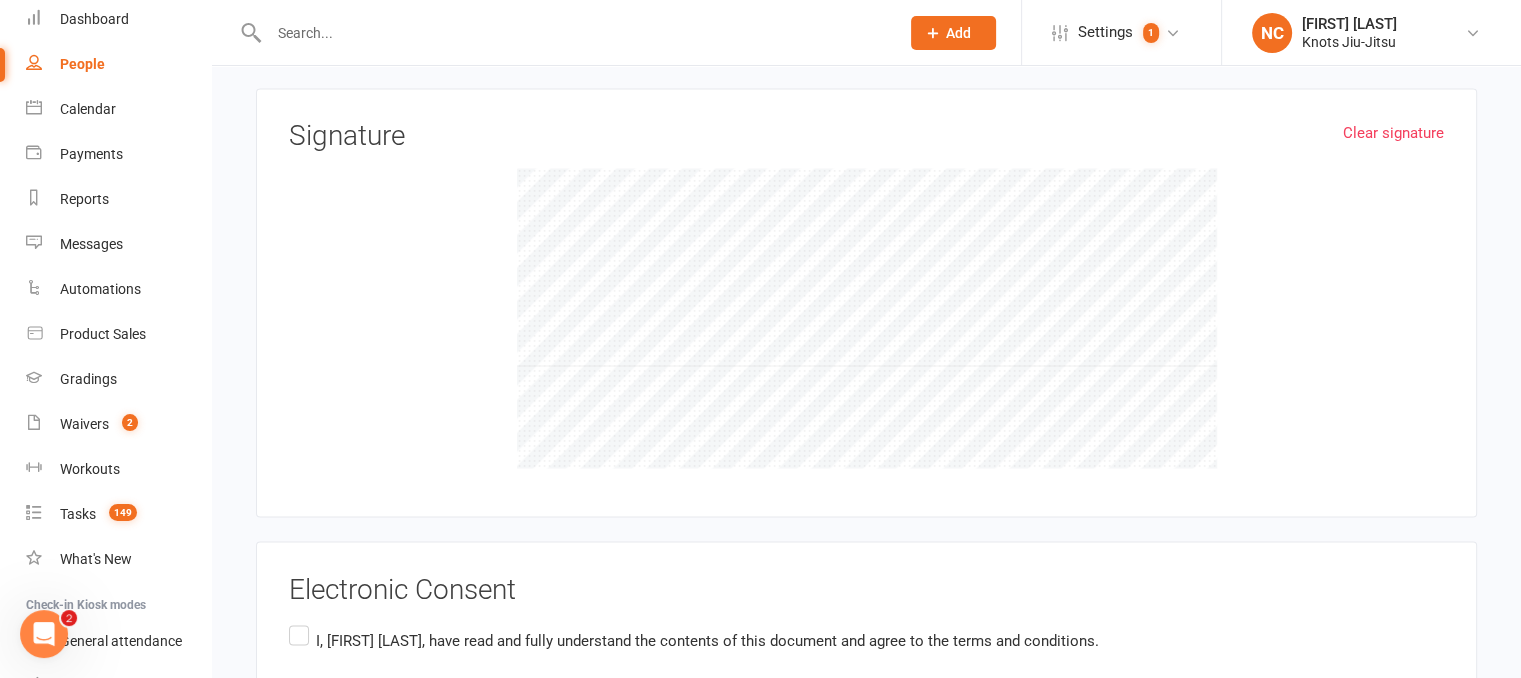 scroll, scrollTop: 3624, scrollLeft: 0, axis: vertical 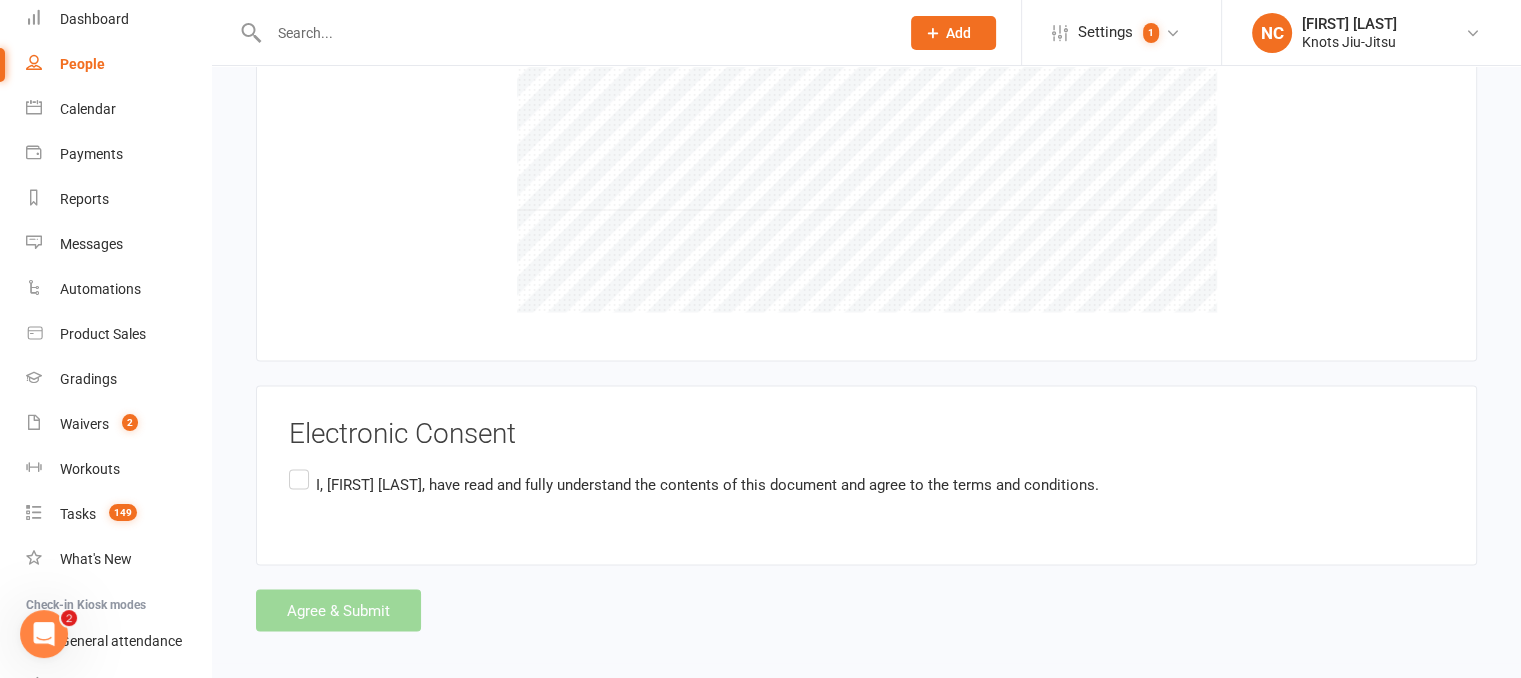 click on "I, [FIRST] [LAST] , have read and fully understand the contents of this document and agree to the terms and conditions." at bounding box center [694, 484] 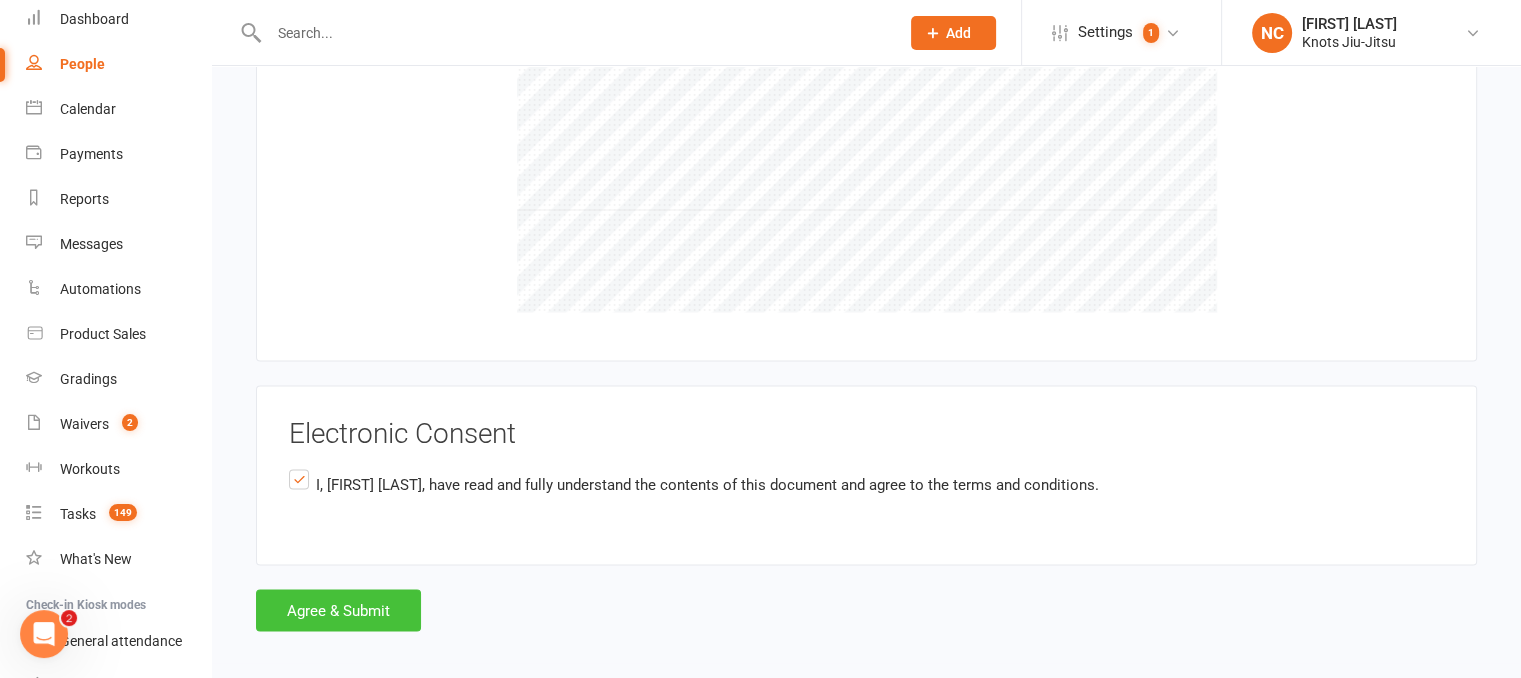 click on "Agree & Submit" at bounding box center (338, 610) 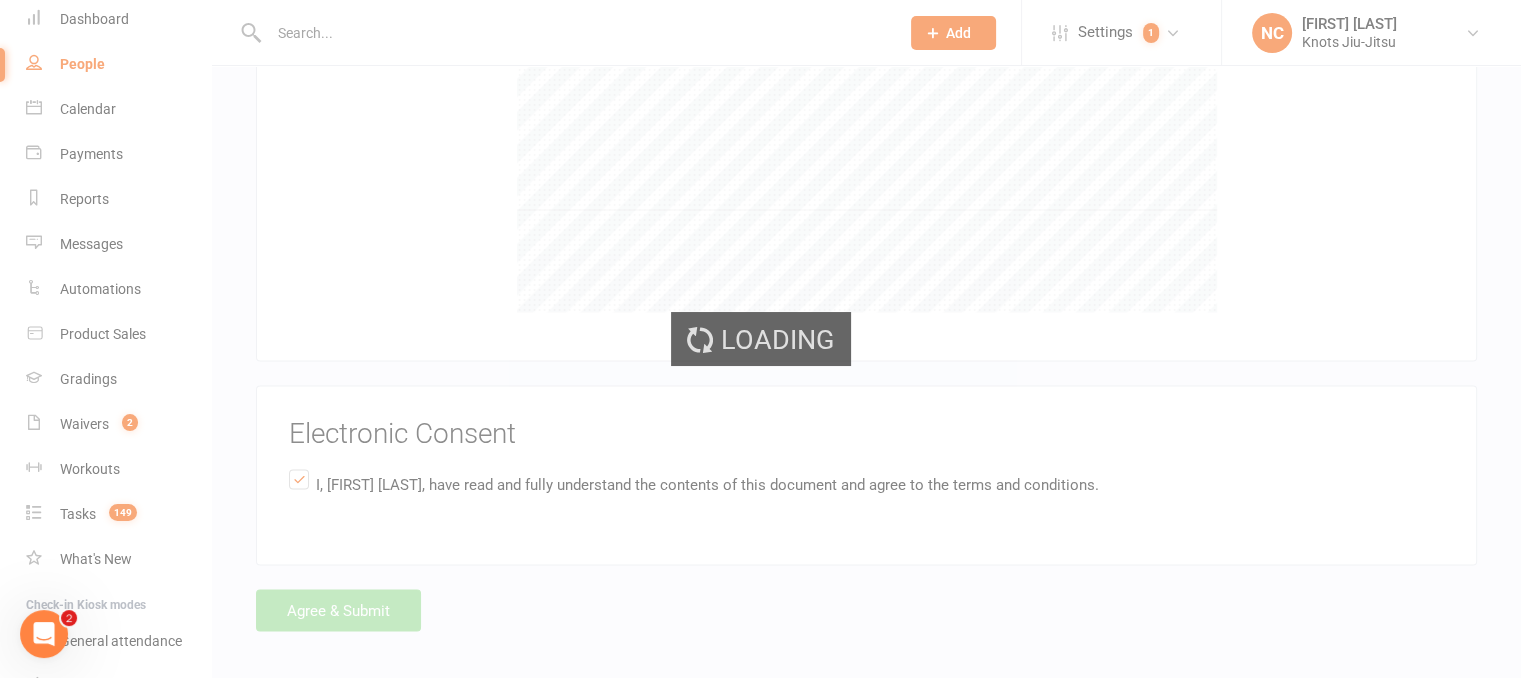 scroll, scrollTop: 0, scrollLeft: 0, axis: both 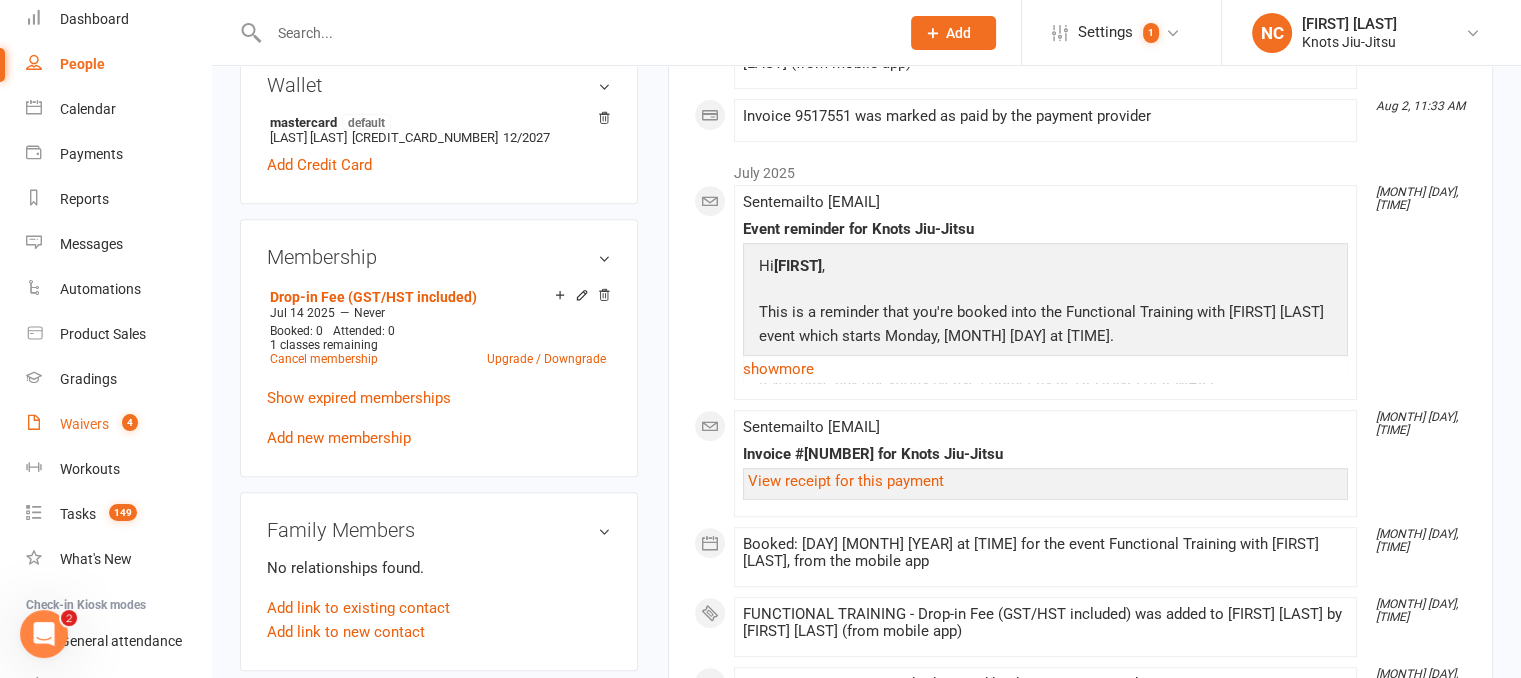 click on "Waivers" at bounding box center (84, 424) 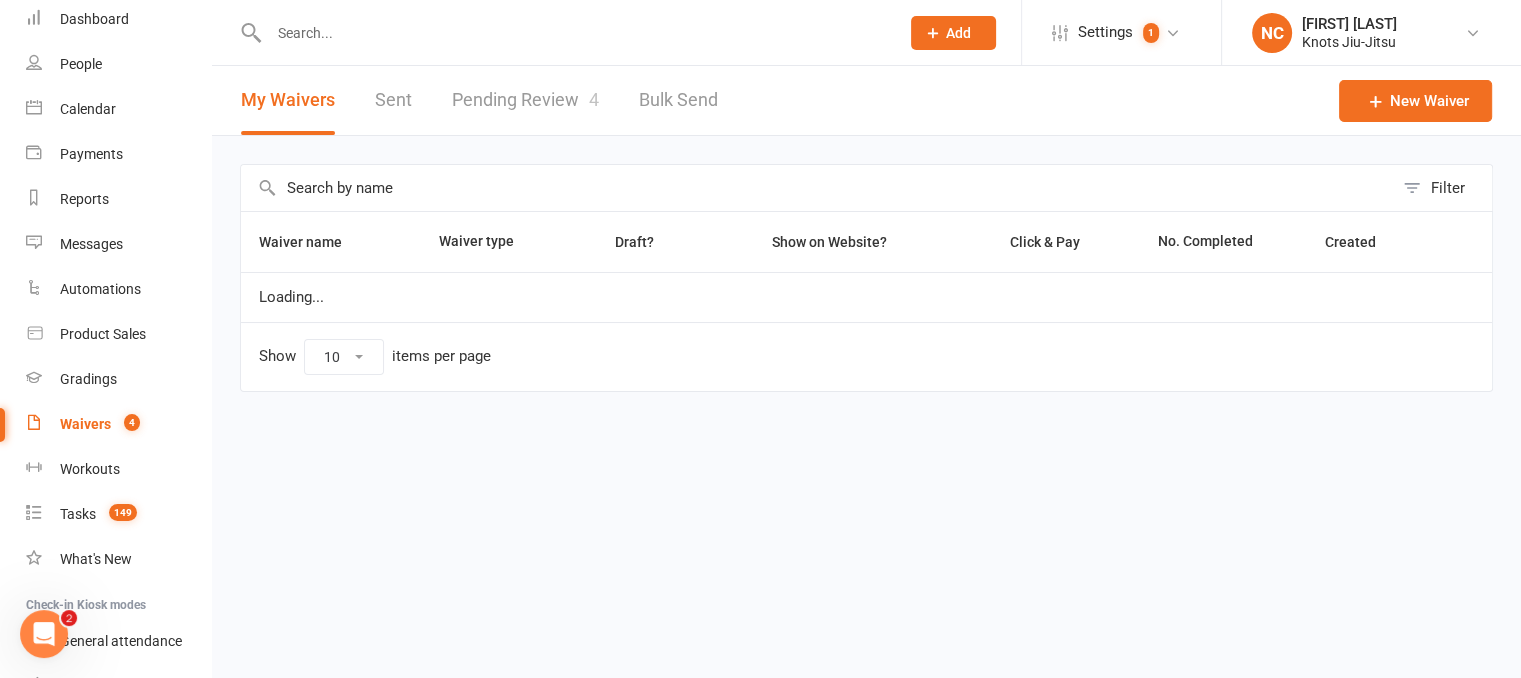 scroll, scrollTop: 0, scrollLeft: 0, axis: both 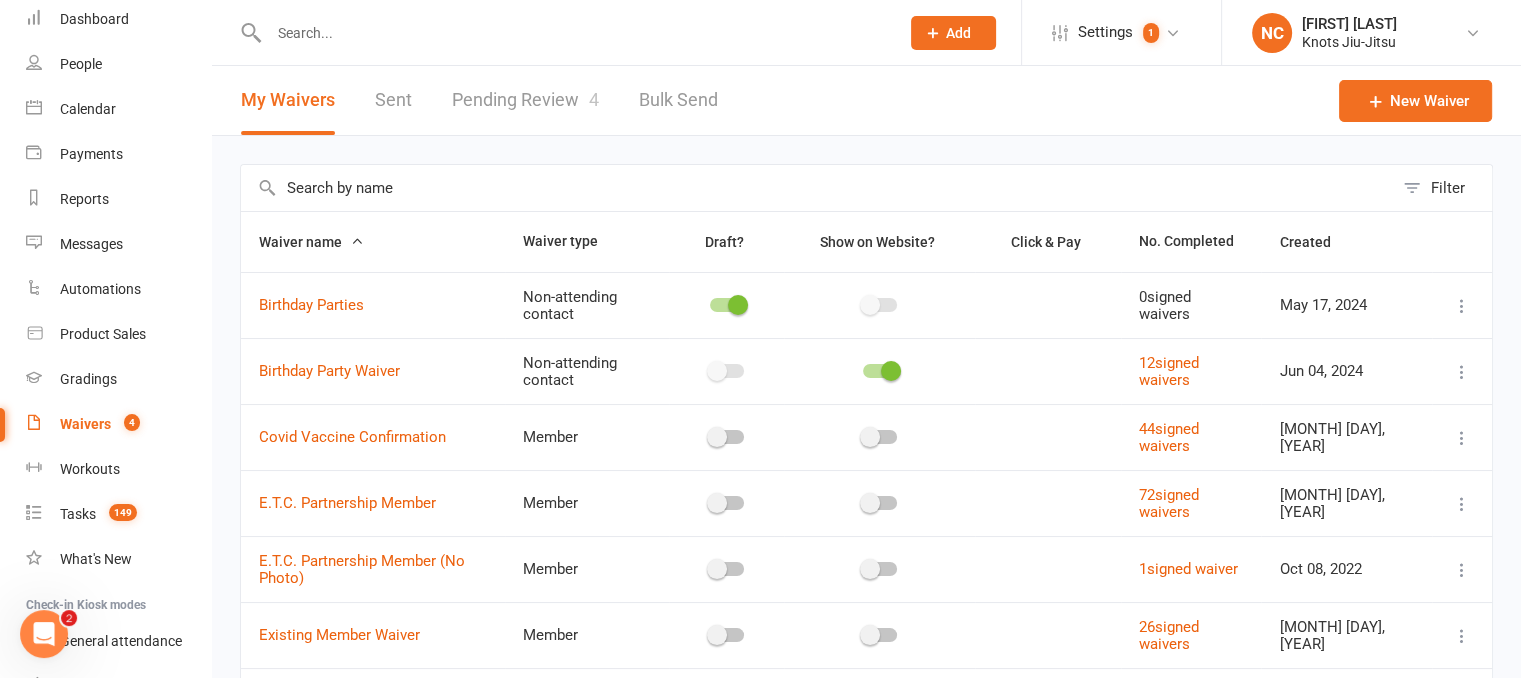 click on "Pending Review 4" at bounding box center (525, 100) 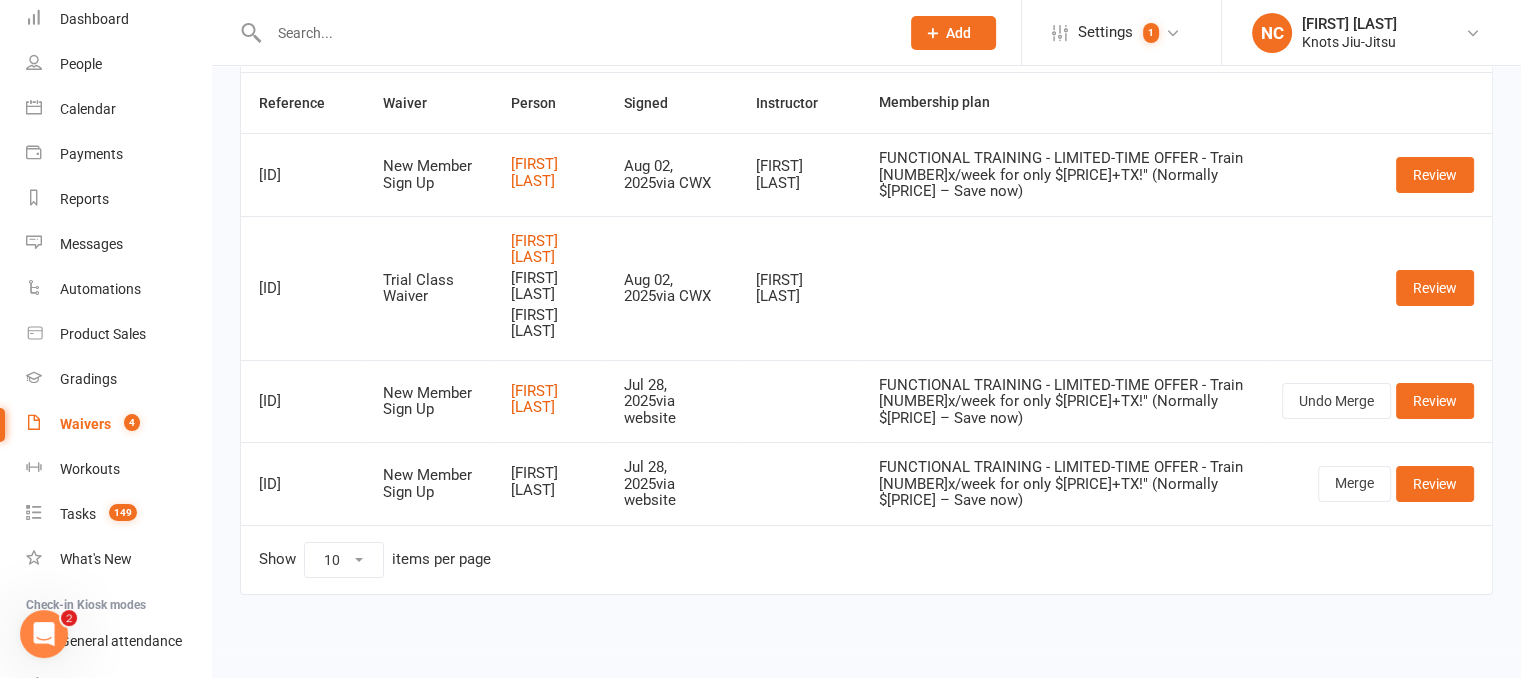 scroll, scrollTop: 138, scrollLeft: 0, axis: vertical 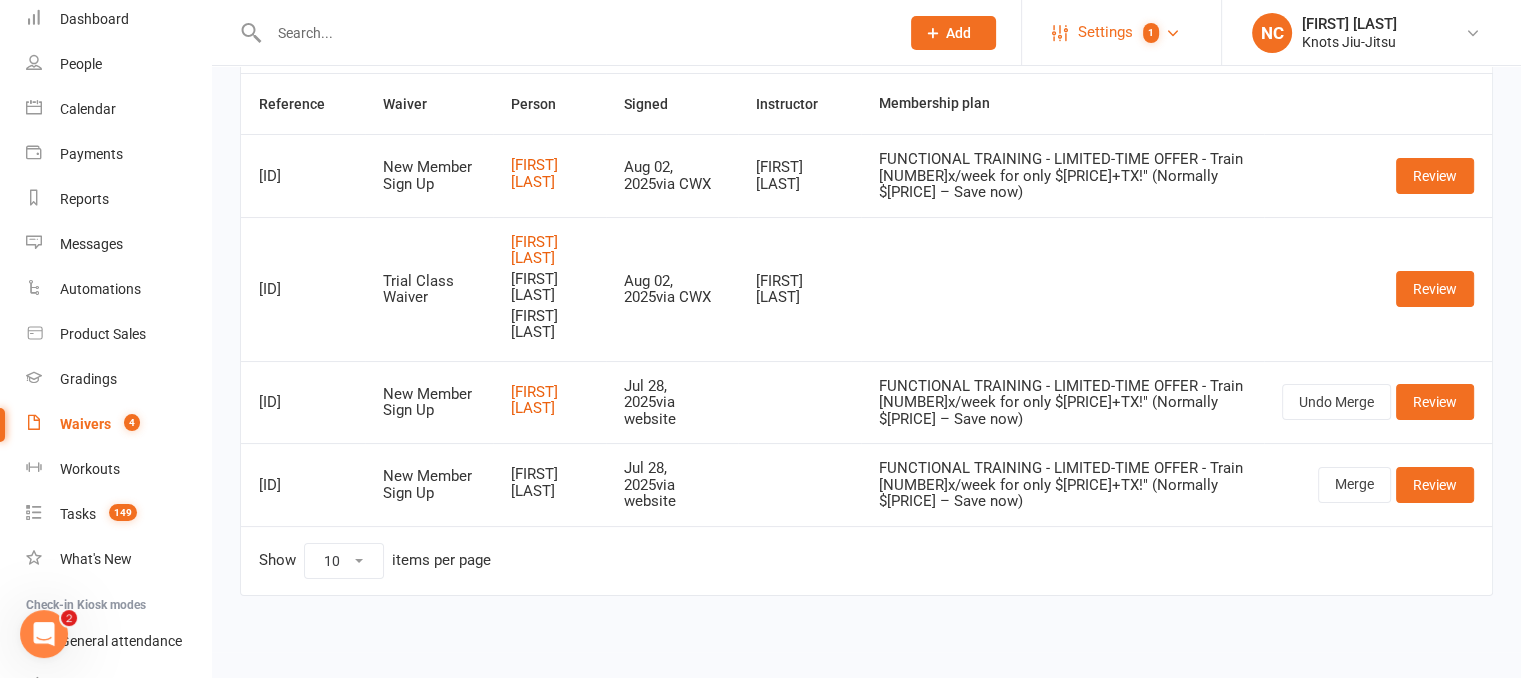 click on "Settings" at bounding box center (1105, 32) 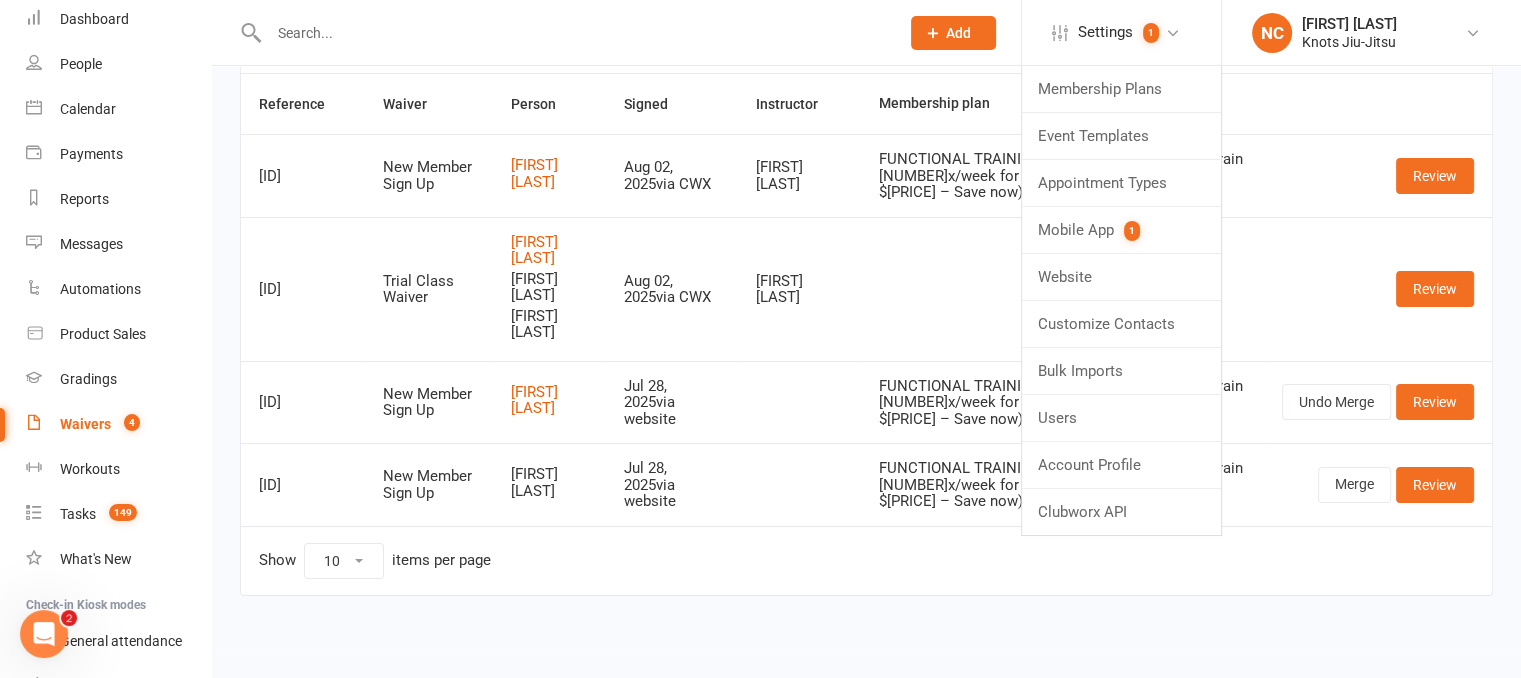 click on "4" at bounding box center (127, 424) 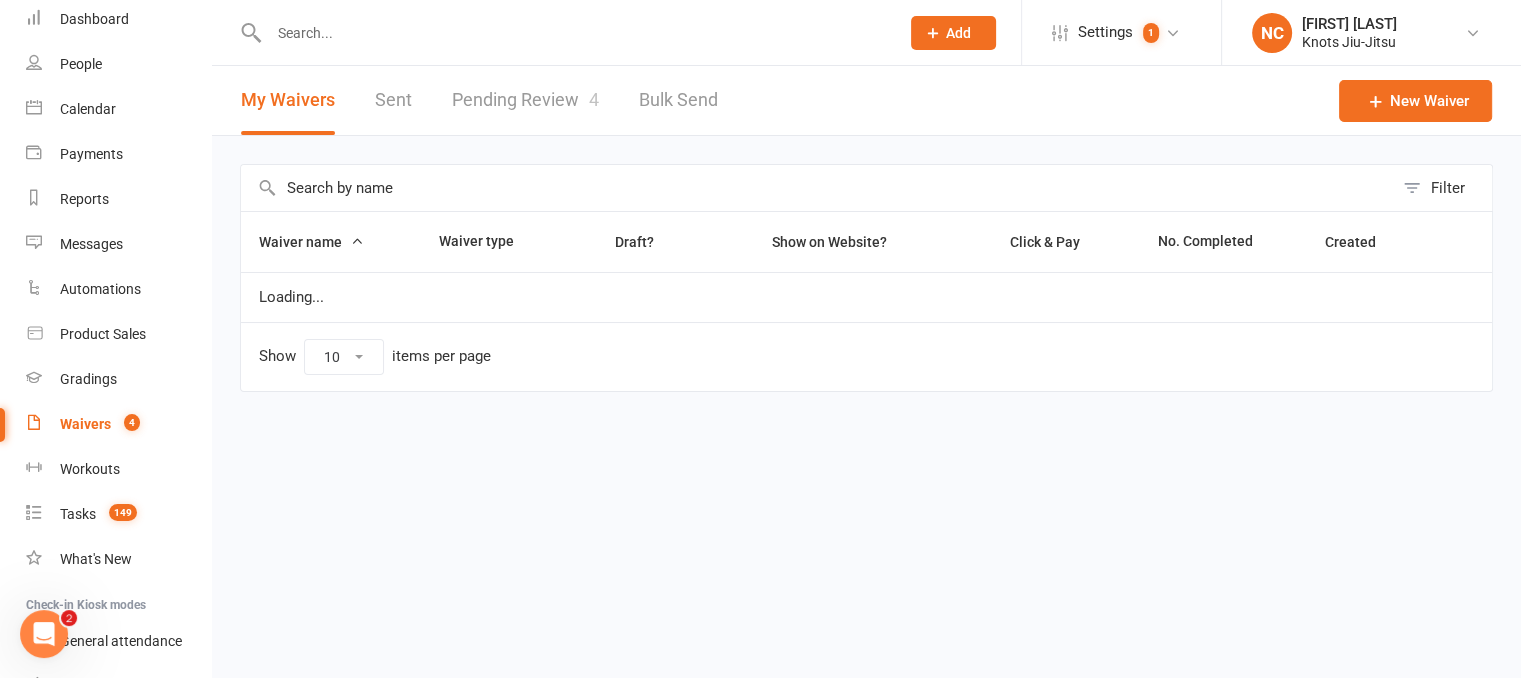 scroll, scrollTop: 0, scrollLeft: 0, axis: both 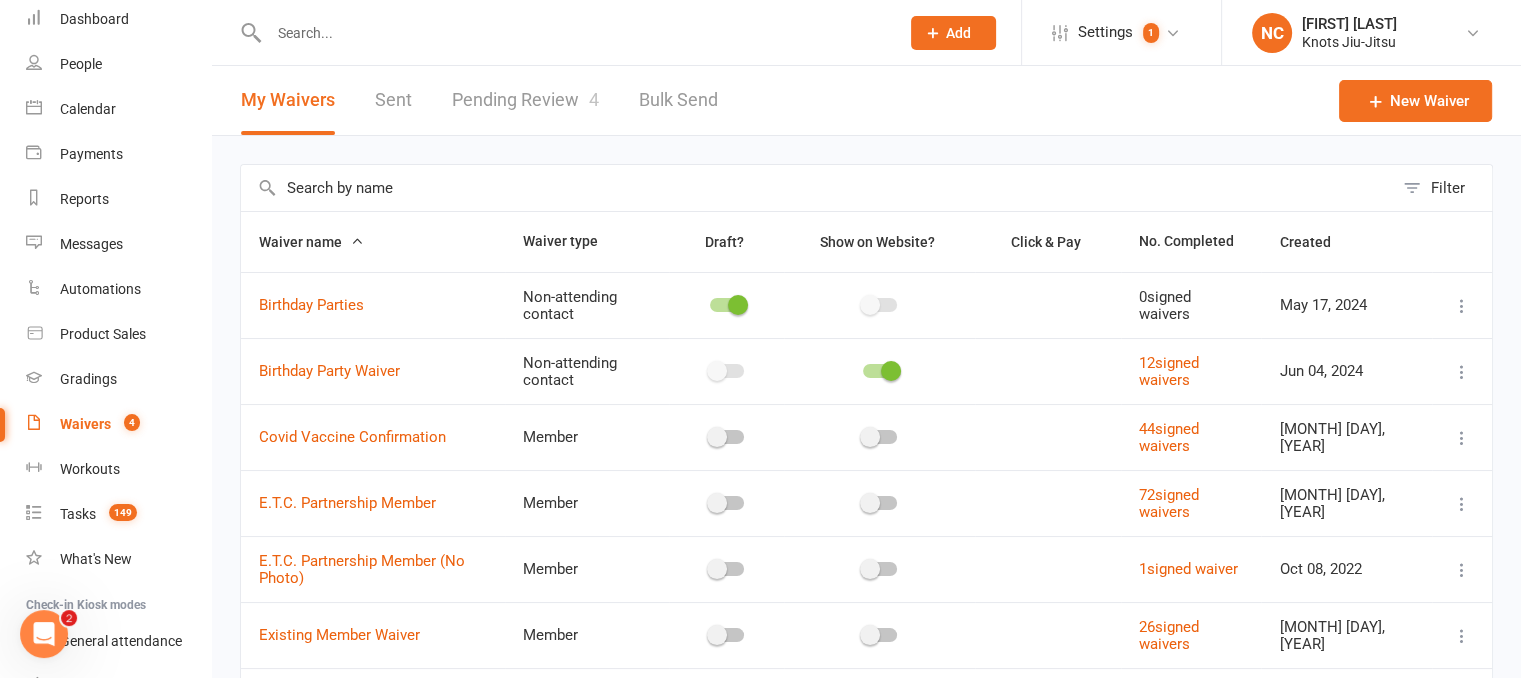 click on "Pending Review 4" at bounding box center (525, 100) 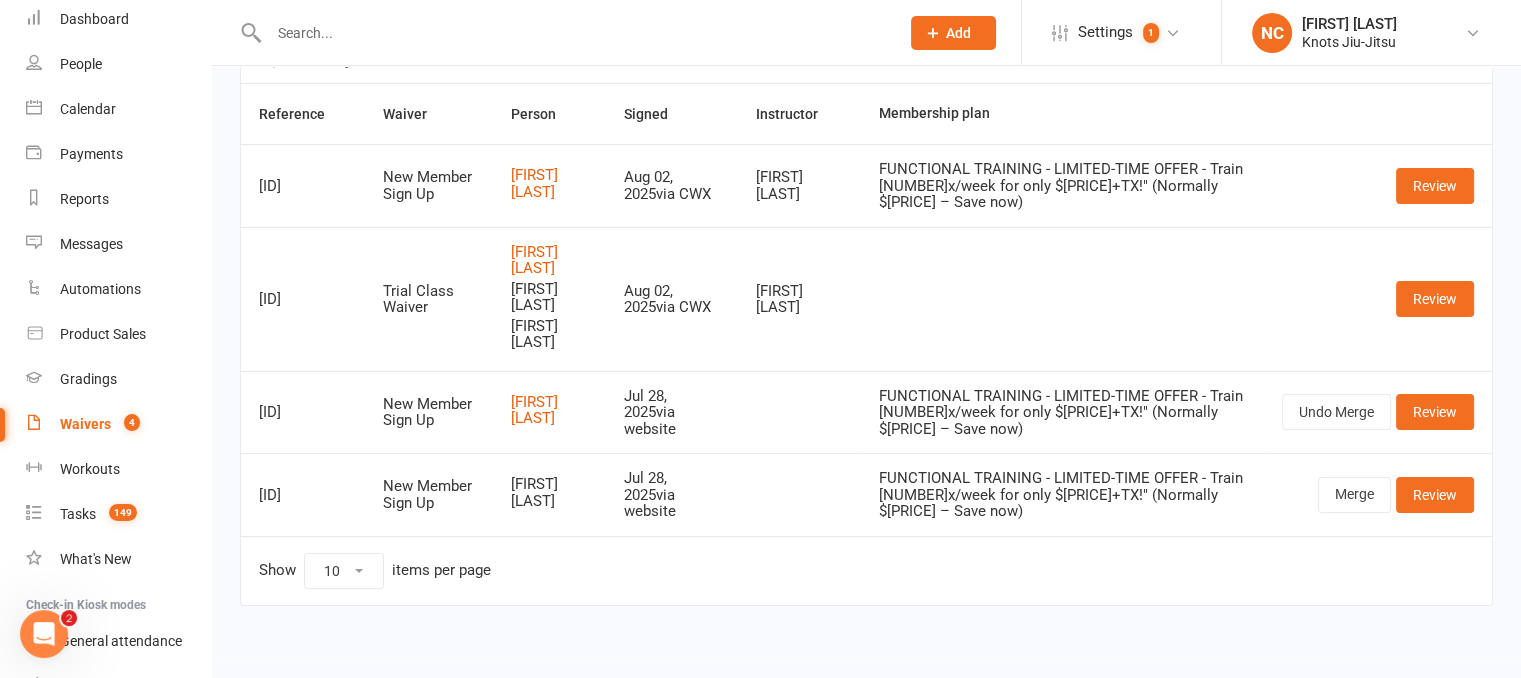 scroll, scrollTop: 139, scrollLeft: 0, axis: vertical 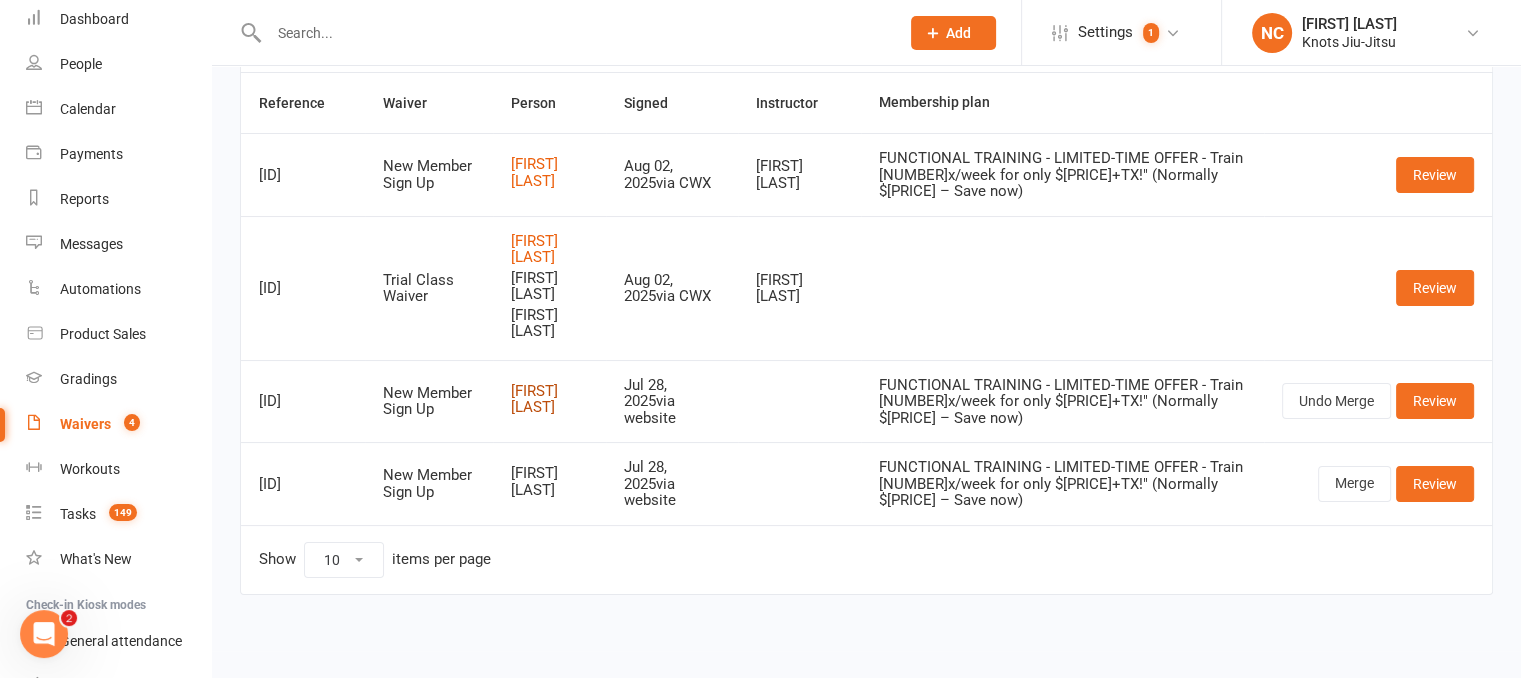 click on "[FIRST] [LAST]" at bounding box center [549, 399] 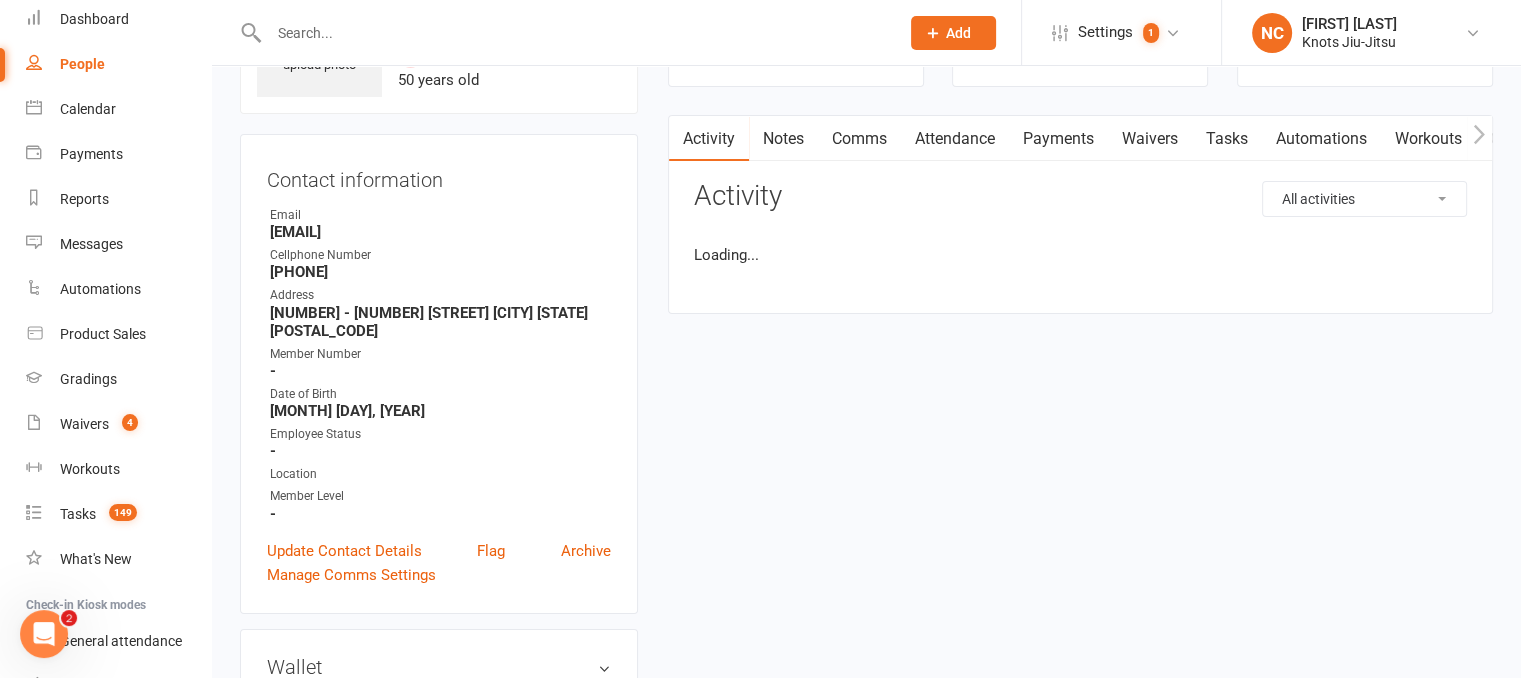 scroll, scrollTop: 0, scrollLeft: 0, axis: both 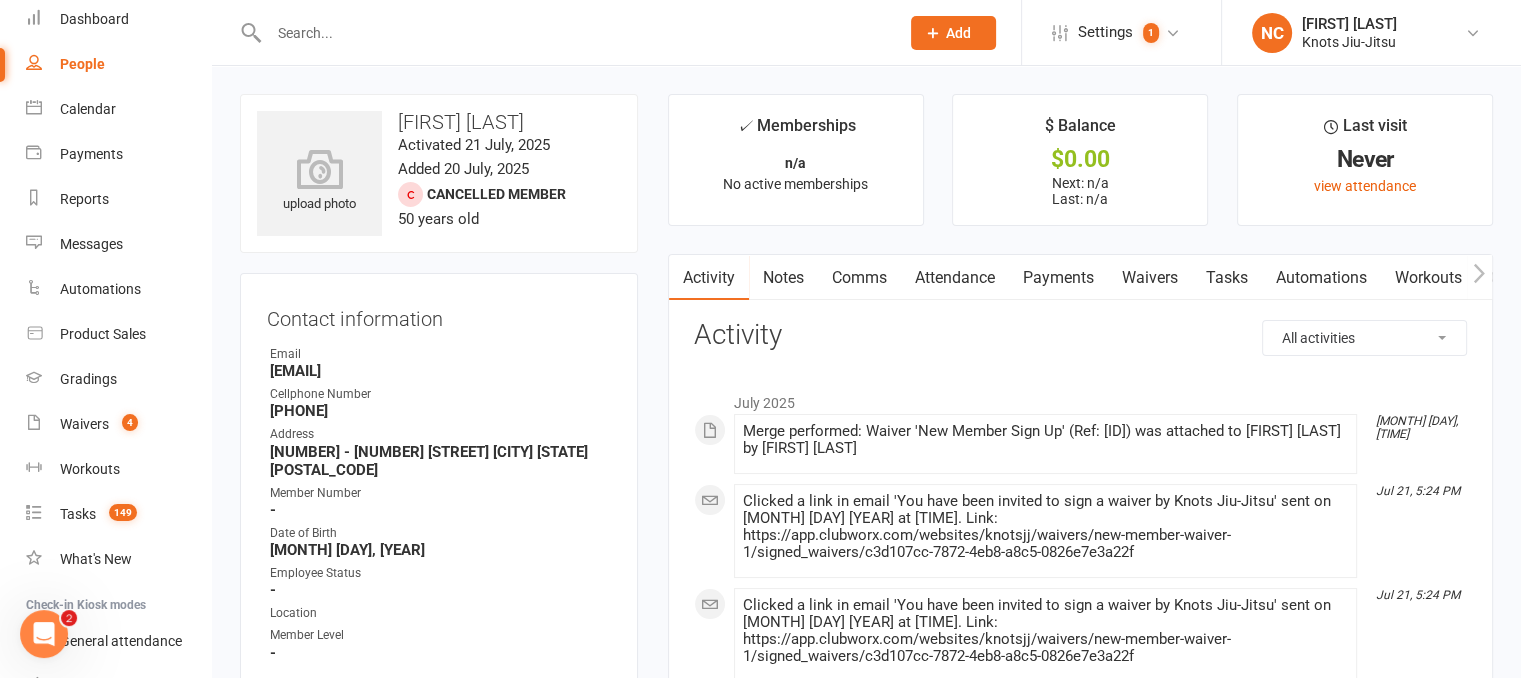 click on "Waivers" at bounding box center (1150, 278) 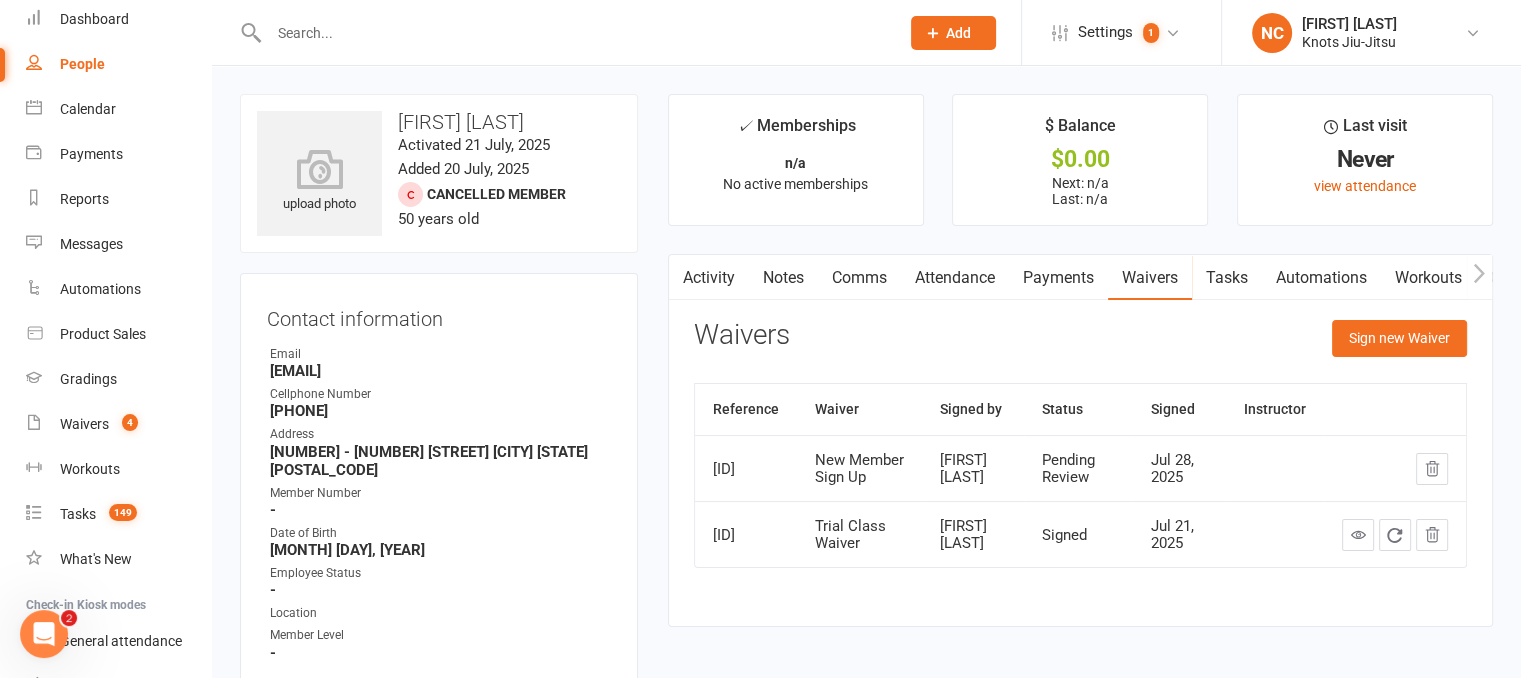 click on "Activity" at bounding box center (709, 278) 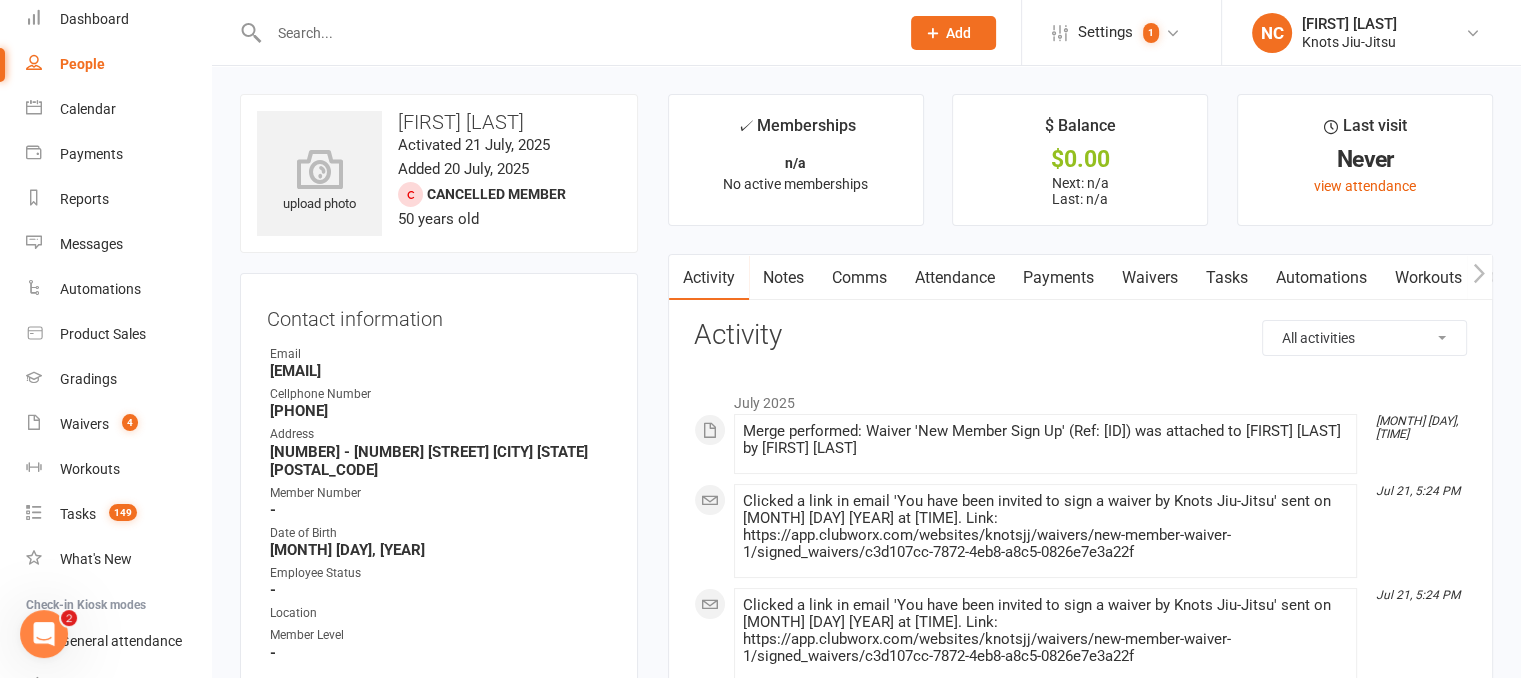 click on "Automations" at bounding box center [1321, 278] 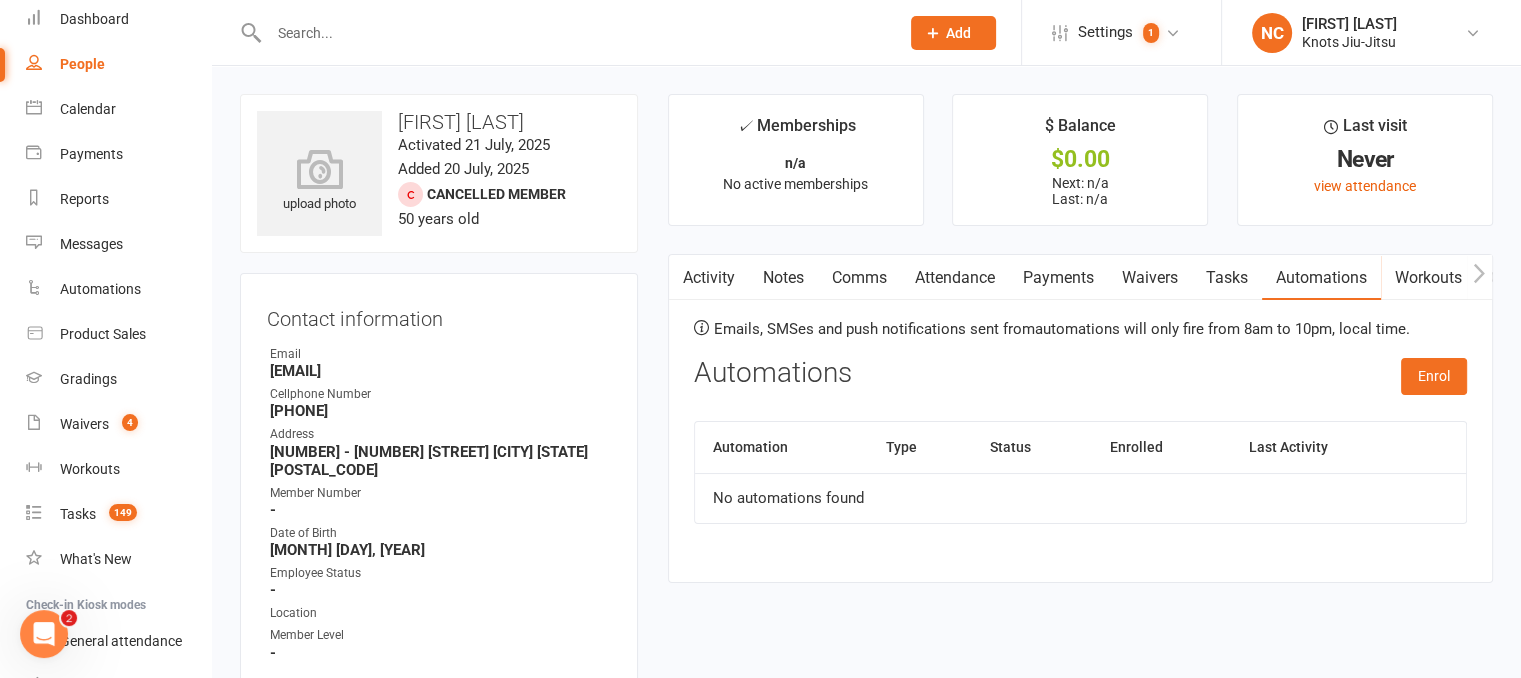 click on "Activity" at bounding box center (709, 278) 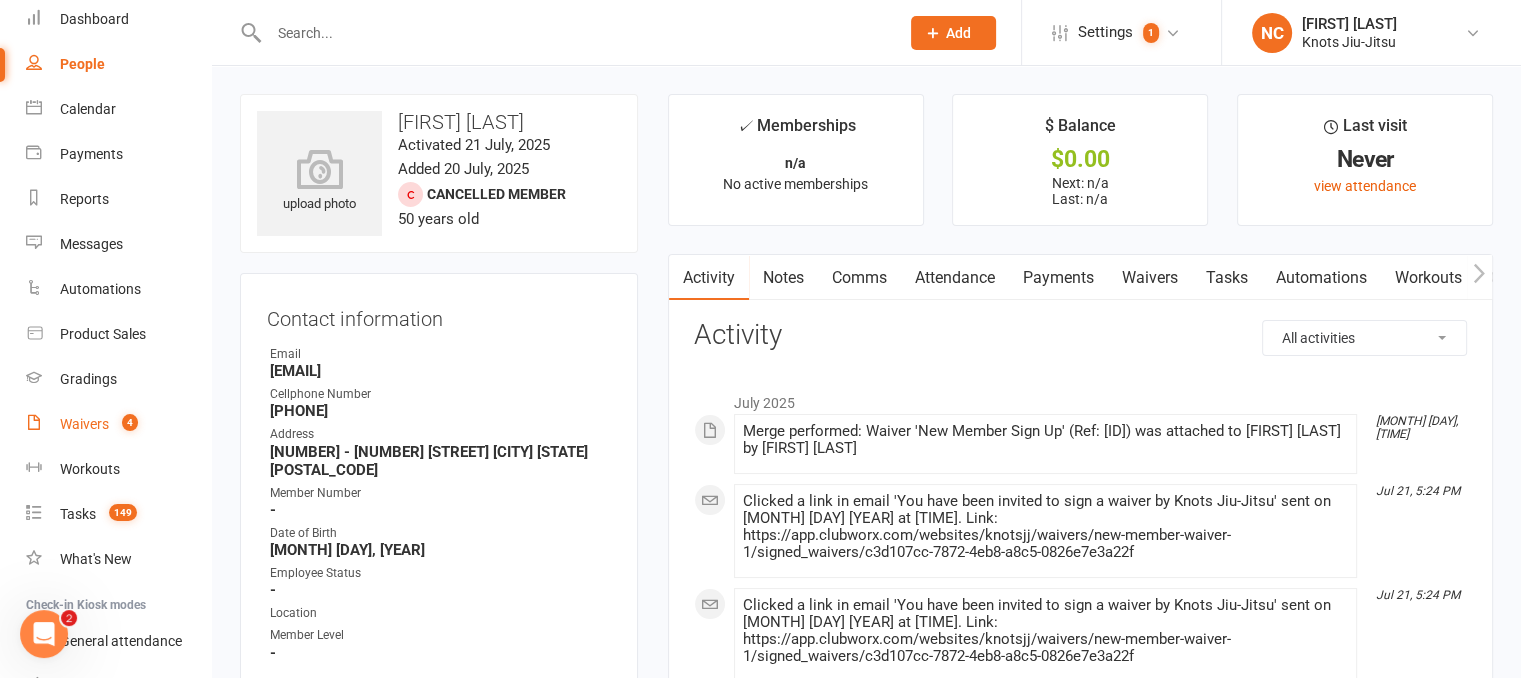 click on "Waivers   4" at bounding box center [118, 424] 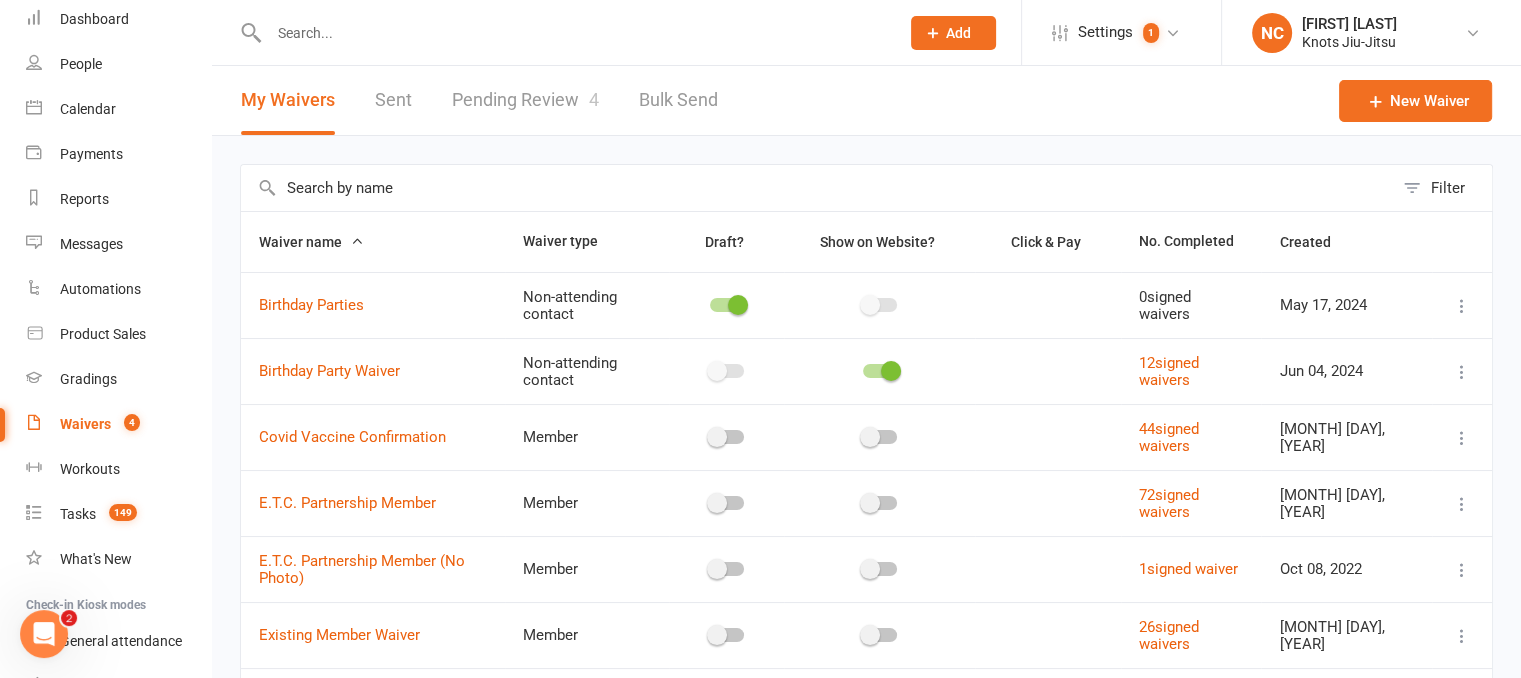 click on "Pending Review 4" at bounding box center [525, 100] 